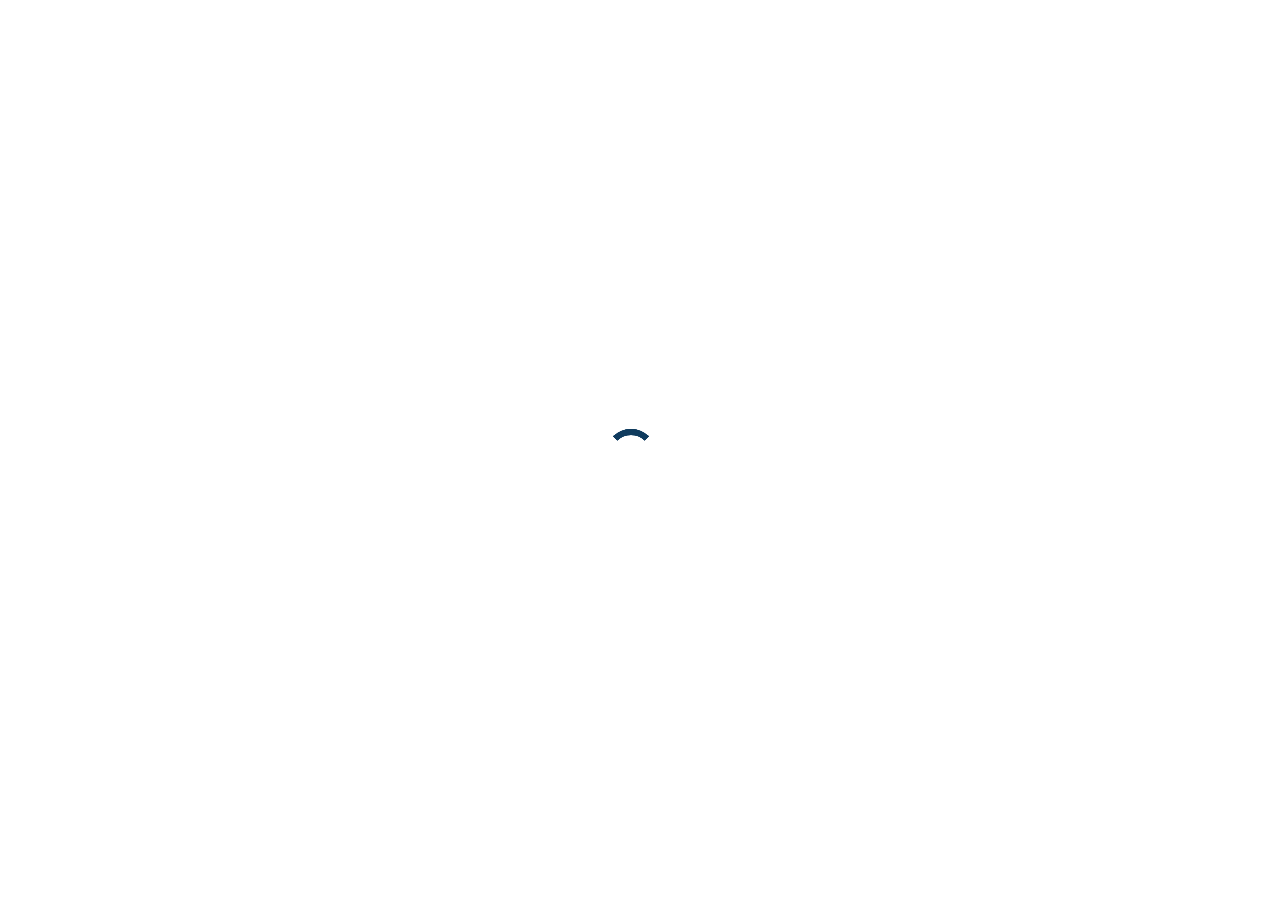 scroll, scrollTop: 0, scrollLeft: 0, axis: both 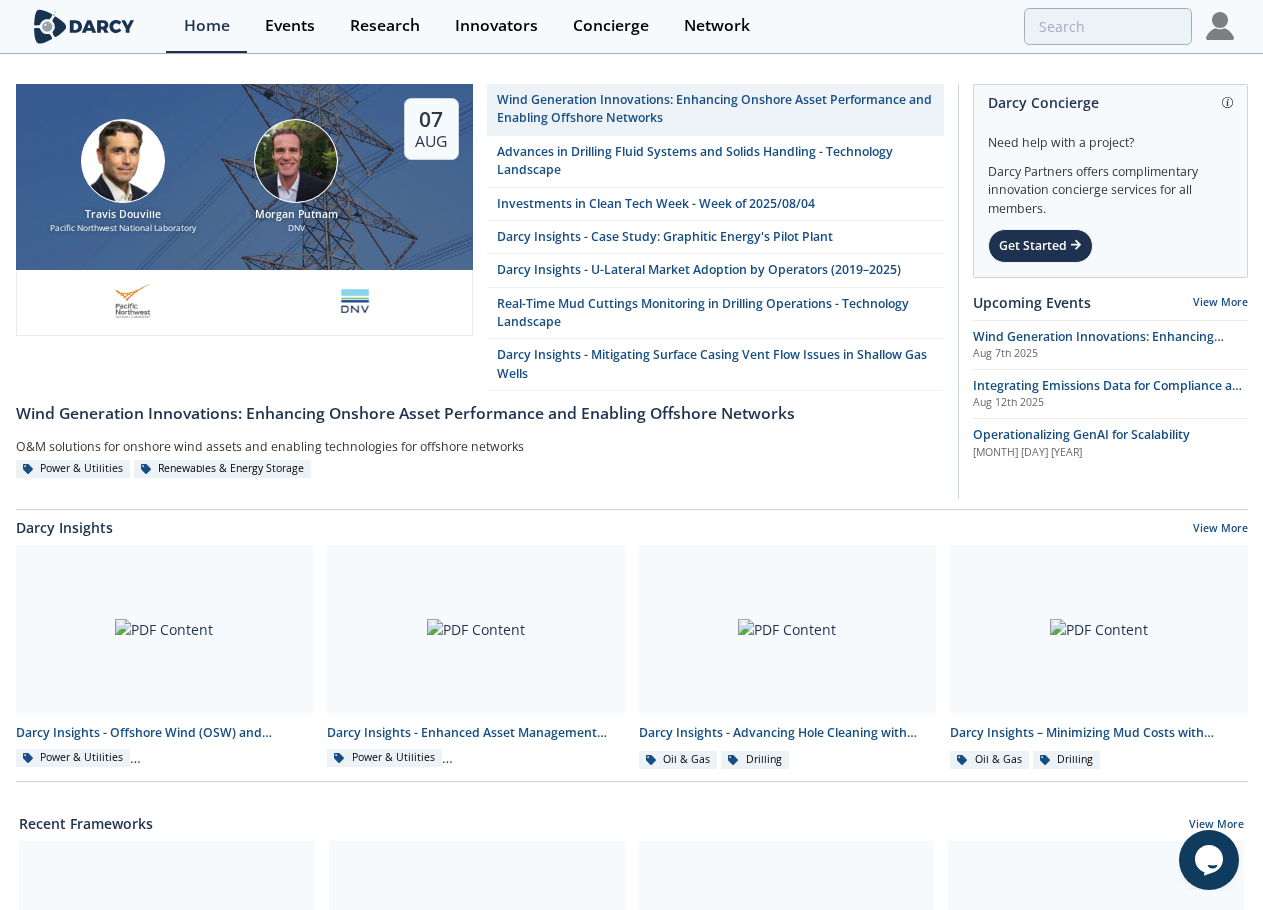 click at bounding box center (1220, 26) 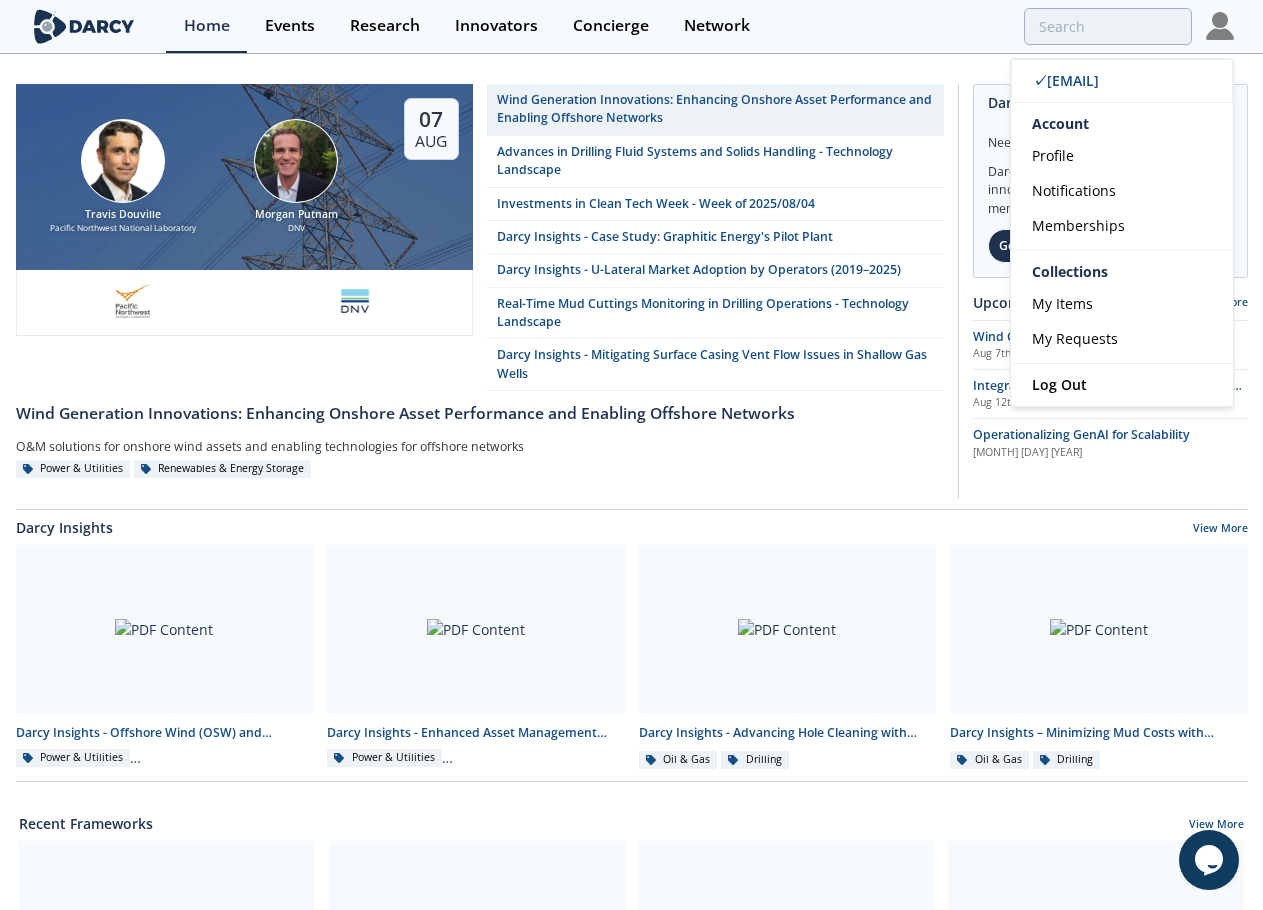click on "[FIRST] [LAST] Pacific Northwest National Laboratory [FIRST] [LAST] DNV [DAY] [MONTH] Wind Generation Innovations: Enhancing Onshore Asset Performance and Enabling Offshore Networks Advances in Drilling Fluid Systems and Solids Handling - Technology Landscape" at bounding box center [631, 914] 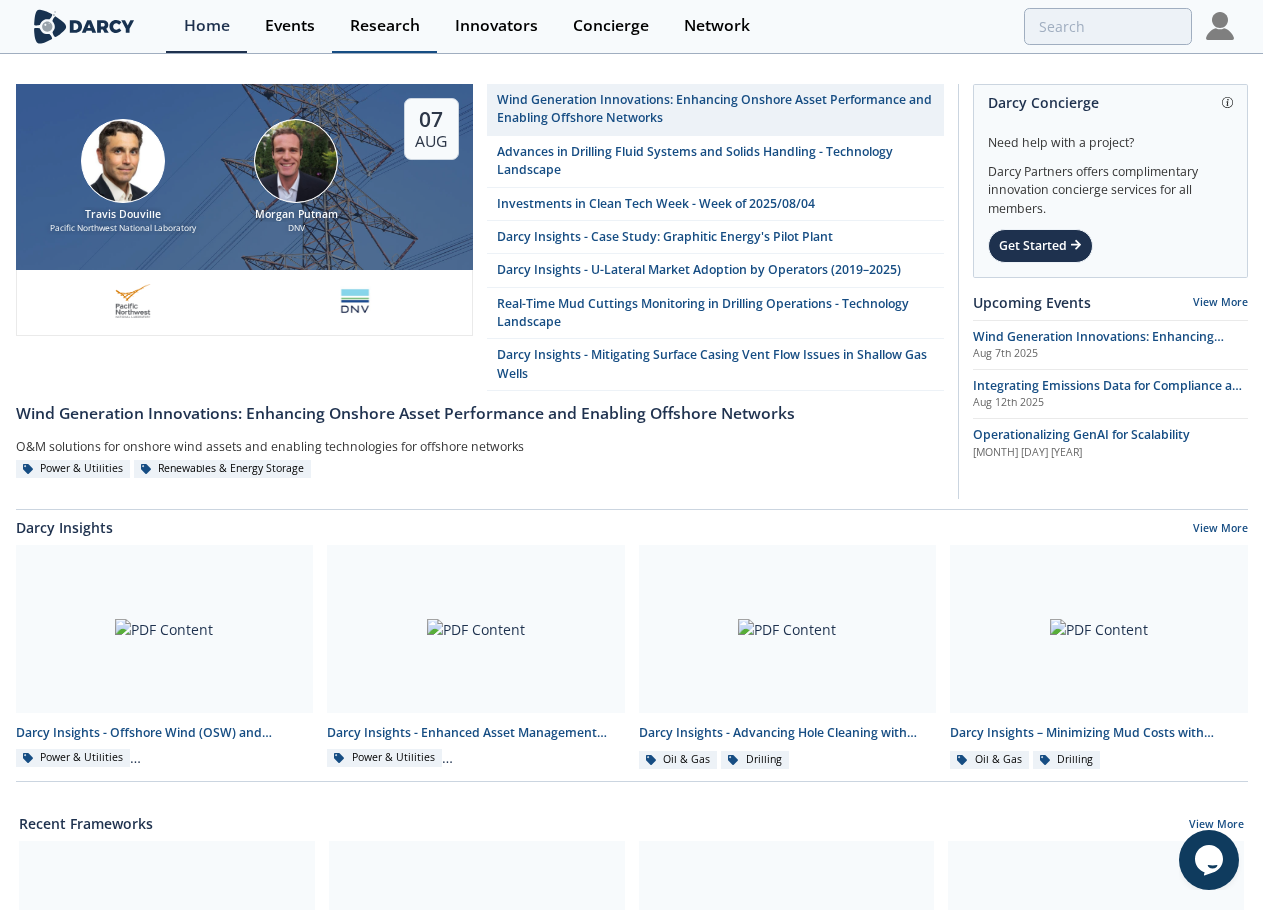 click on "Research" at bounding box center [385, 26] 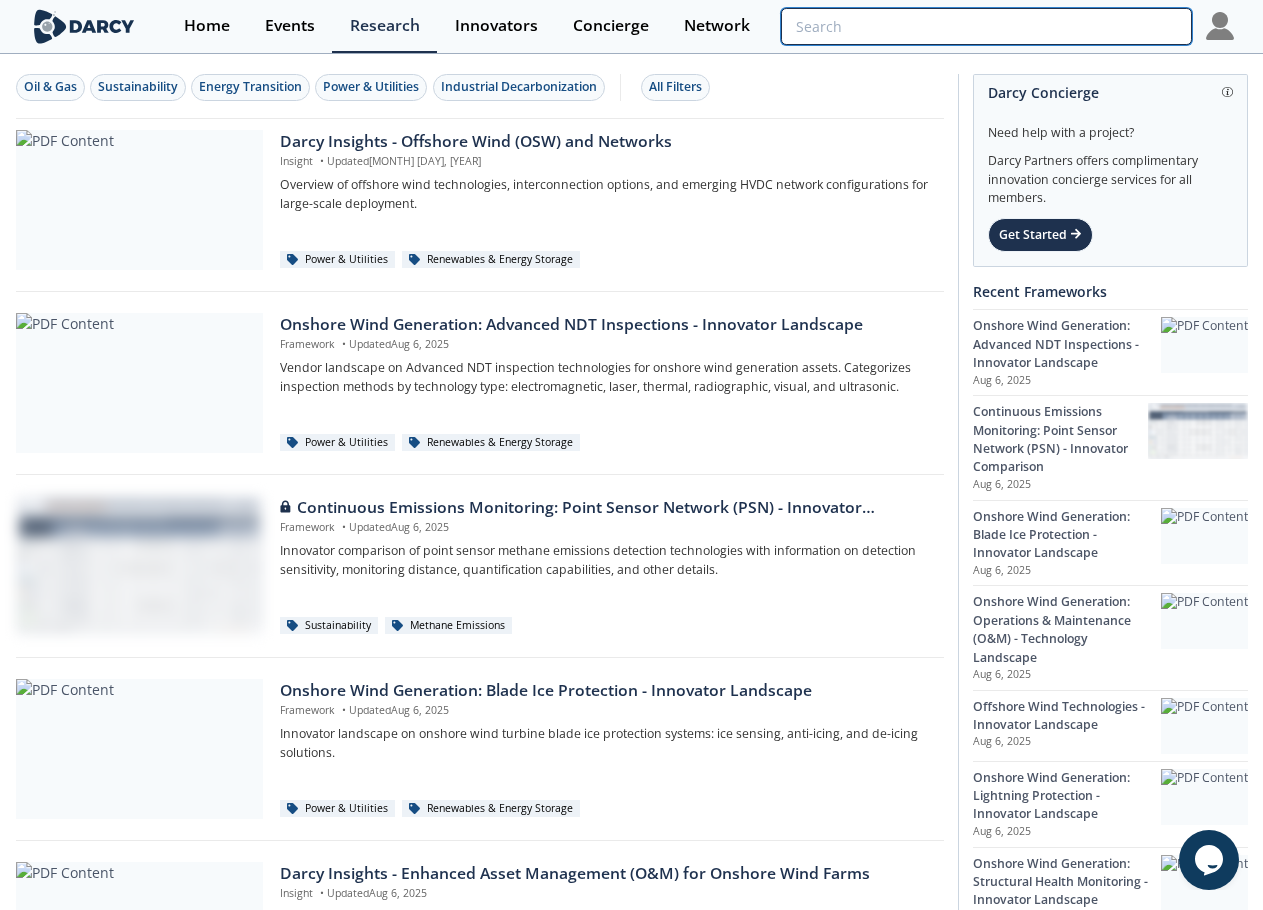 click at bounding box center (986, 26) 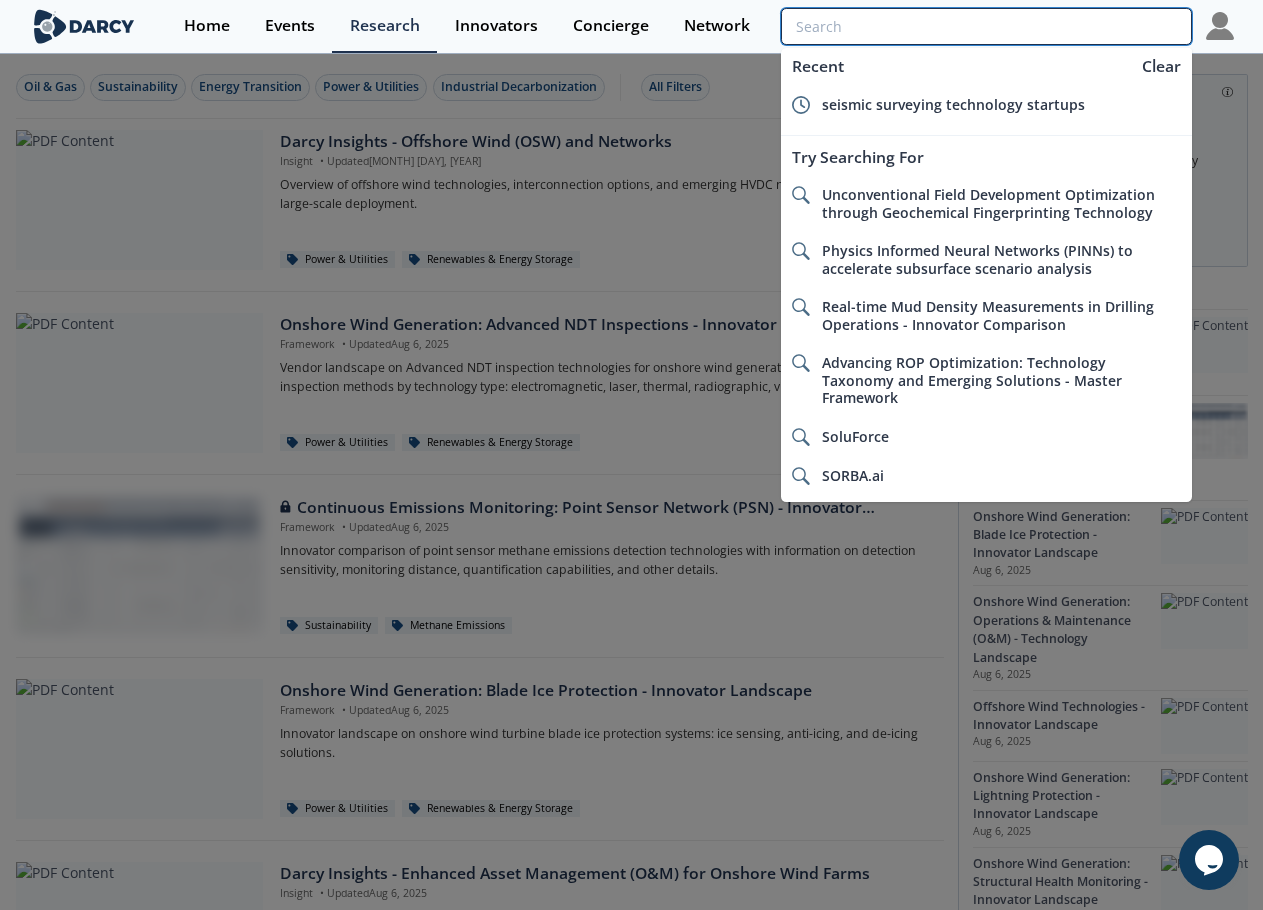 paste on "seismic surveying" 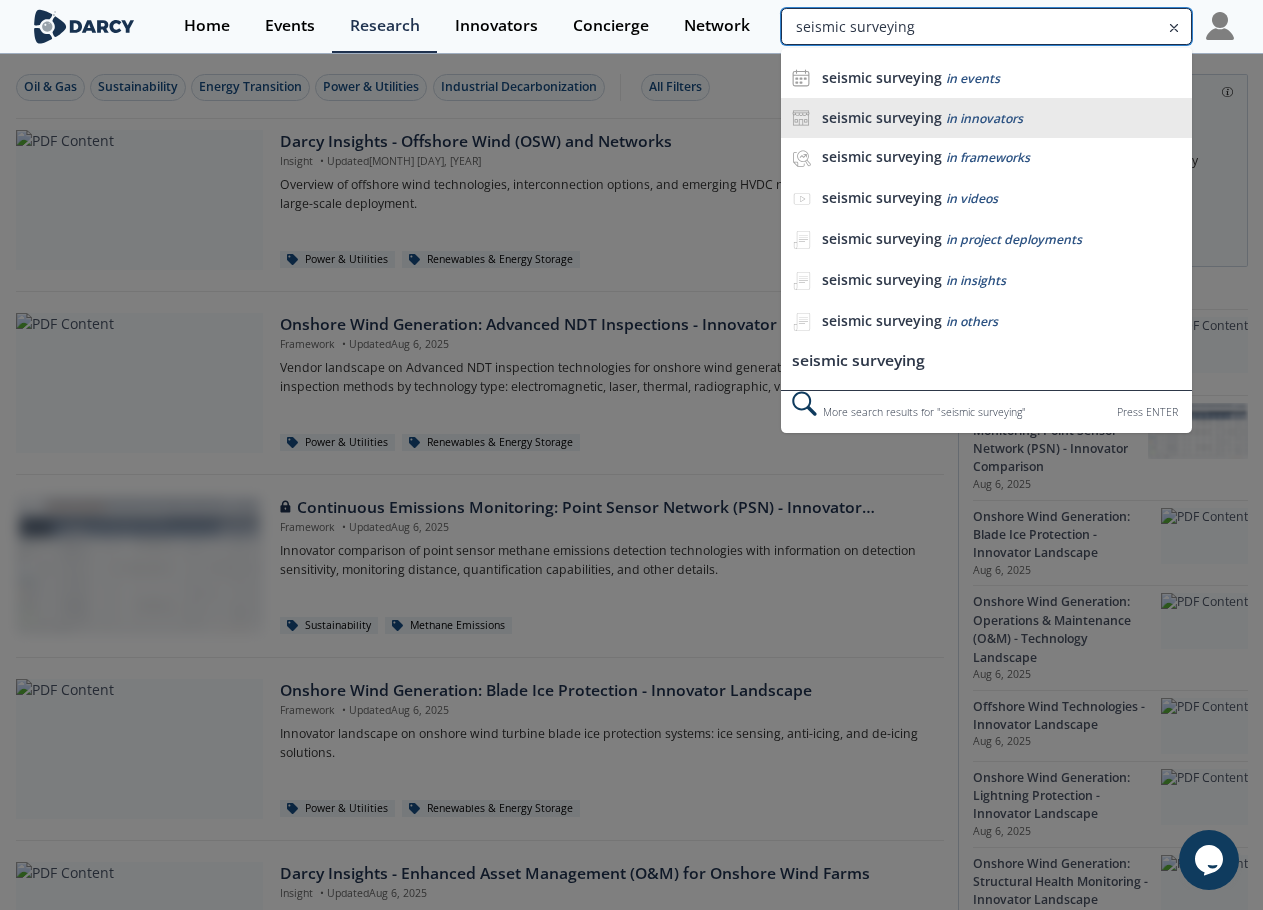 type on "seismic surveying" 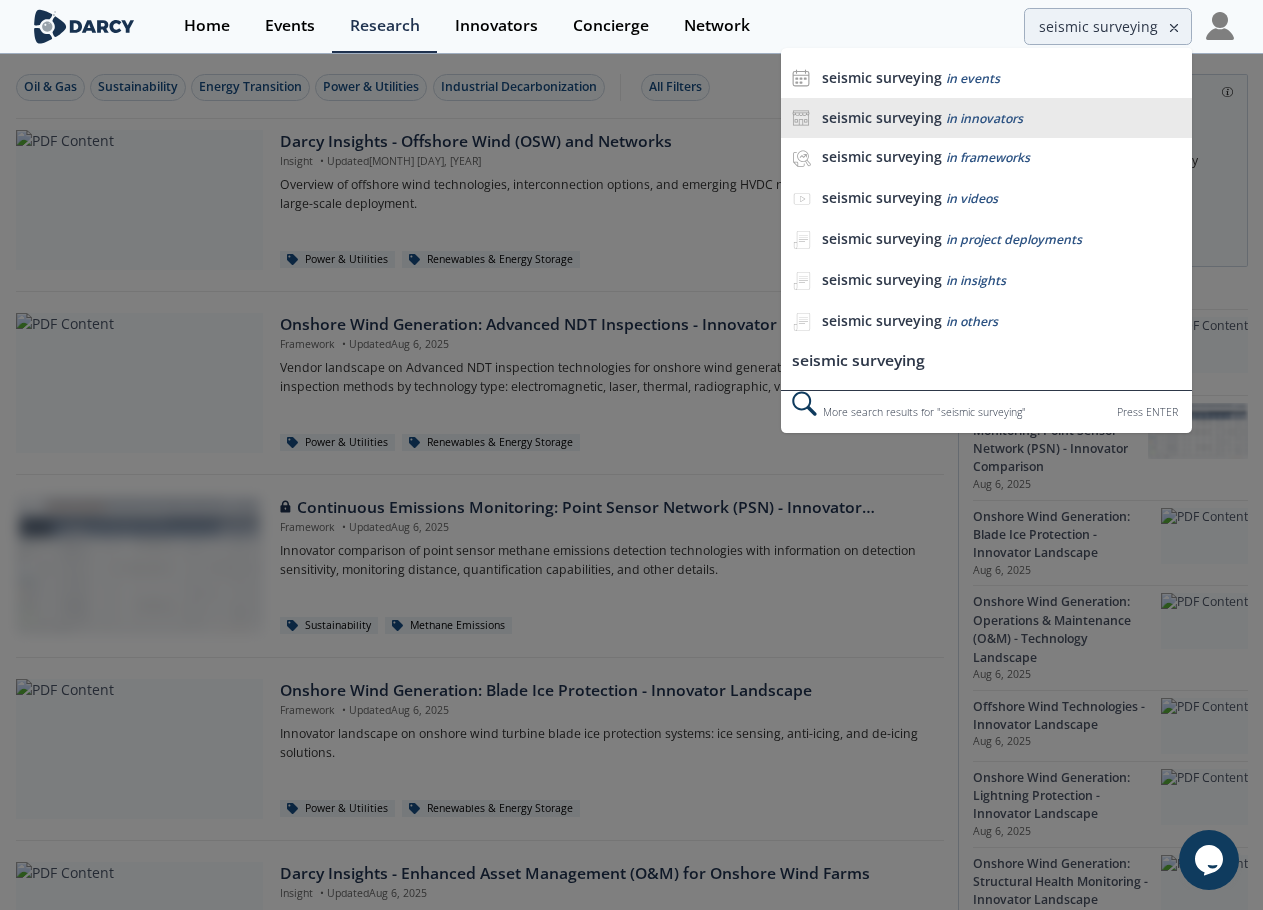 click on "seismic surveying
in innovators" at bounding box center (986, 118) 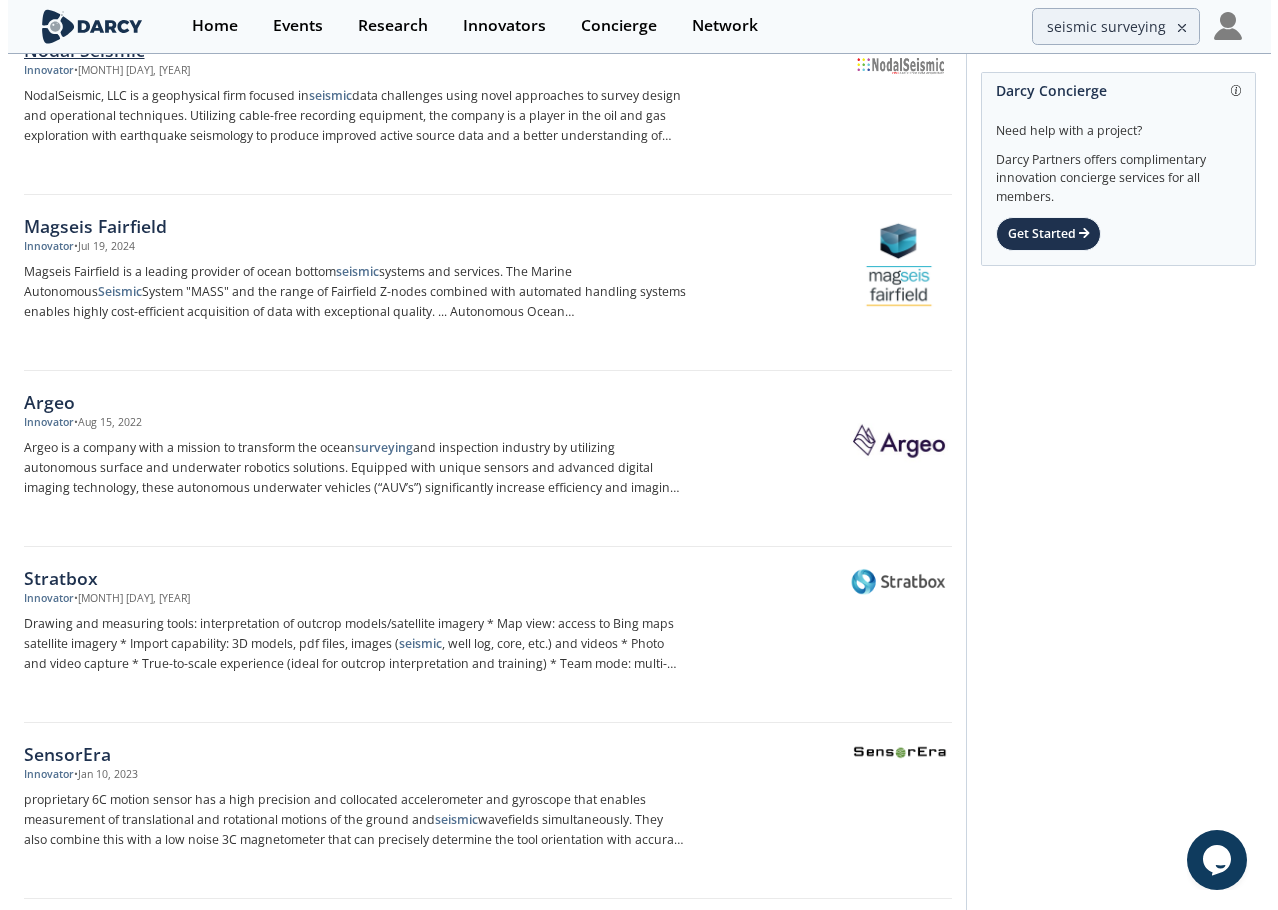 scroll, scrollTop: 0, scrollLeft: 0, axis: both 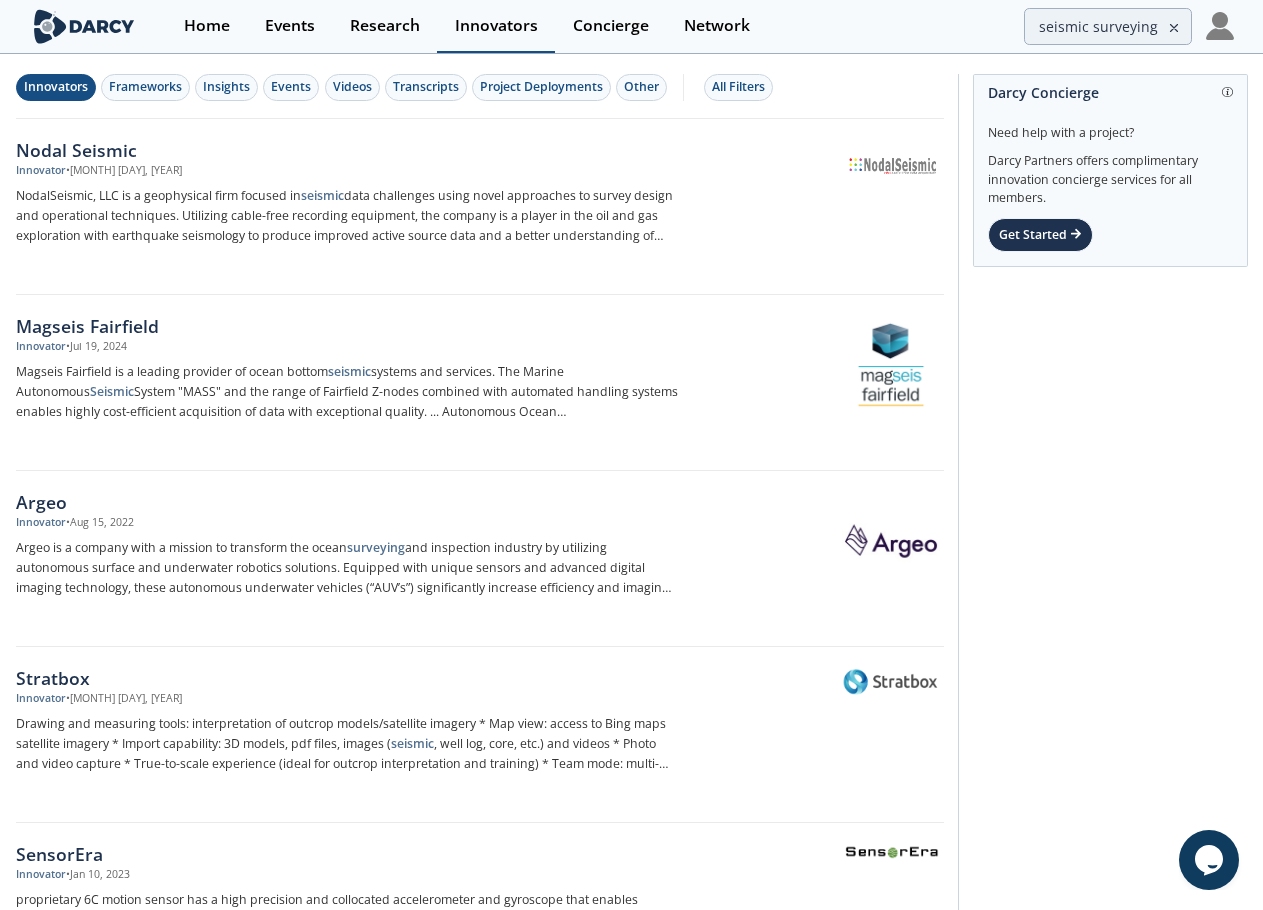 click on "Innovators" at bounding box center (496, 26) 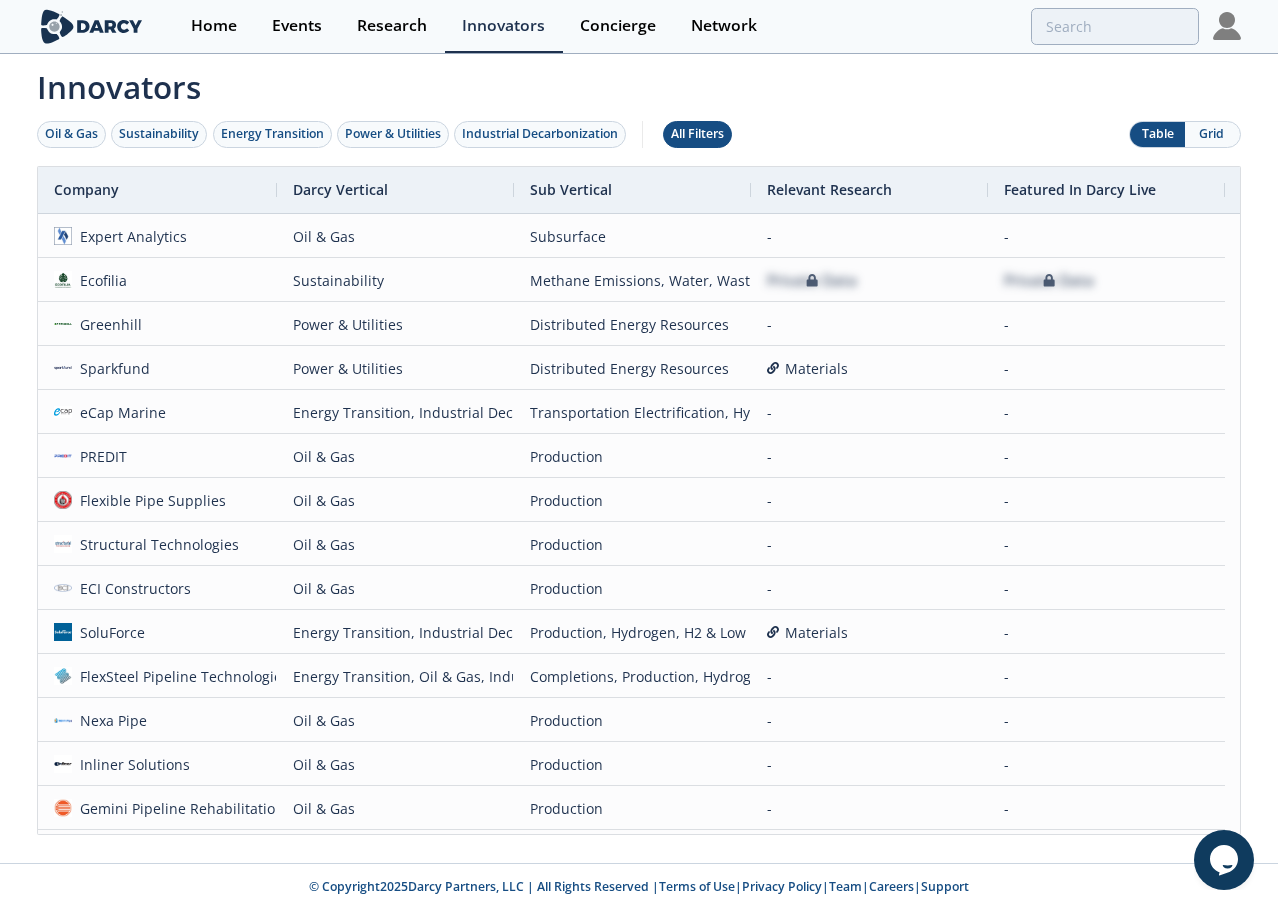 click on "All Filters" at bounding box center [697, 134] 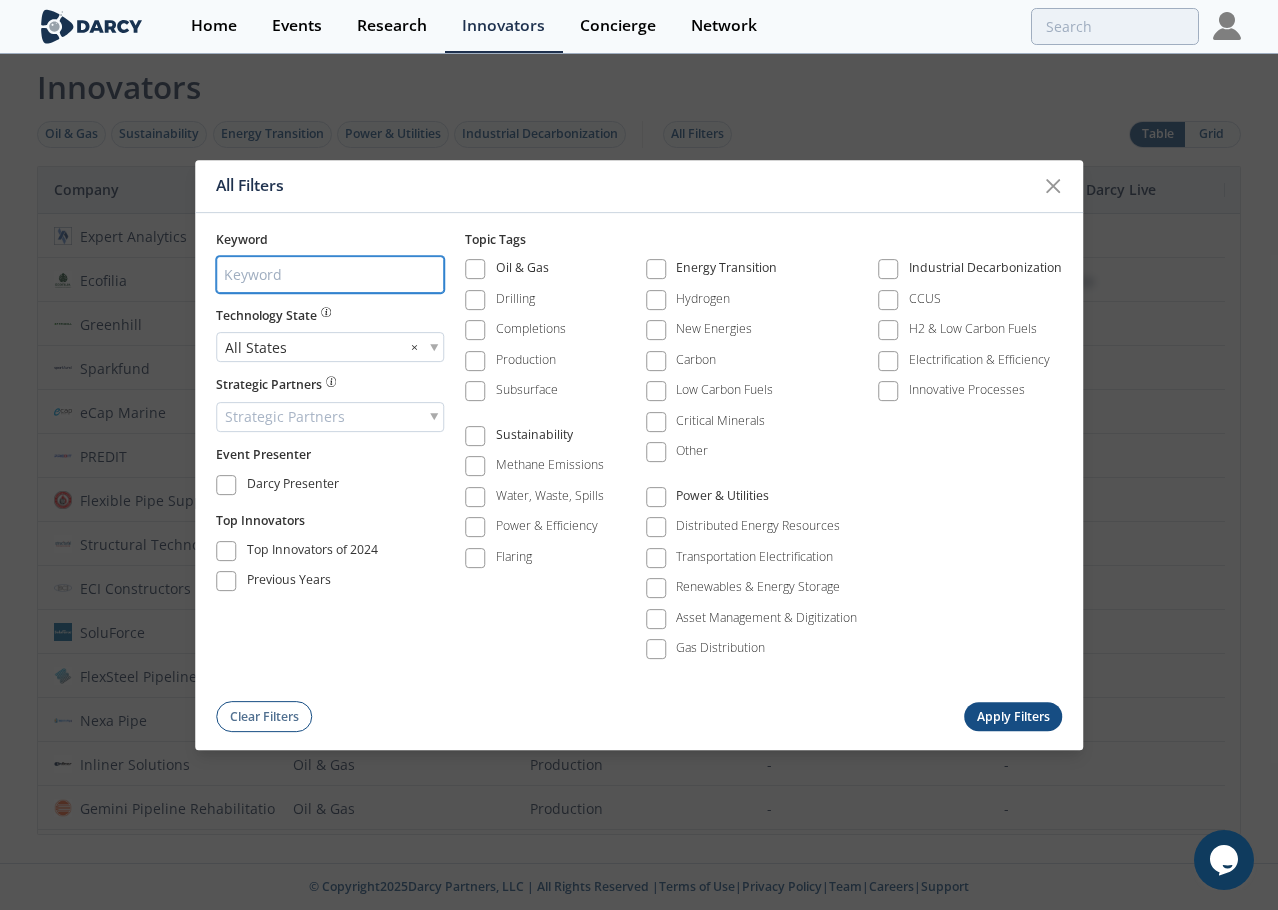 click at bounding box center [330, 274] 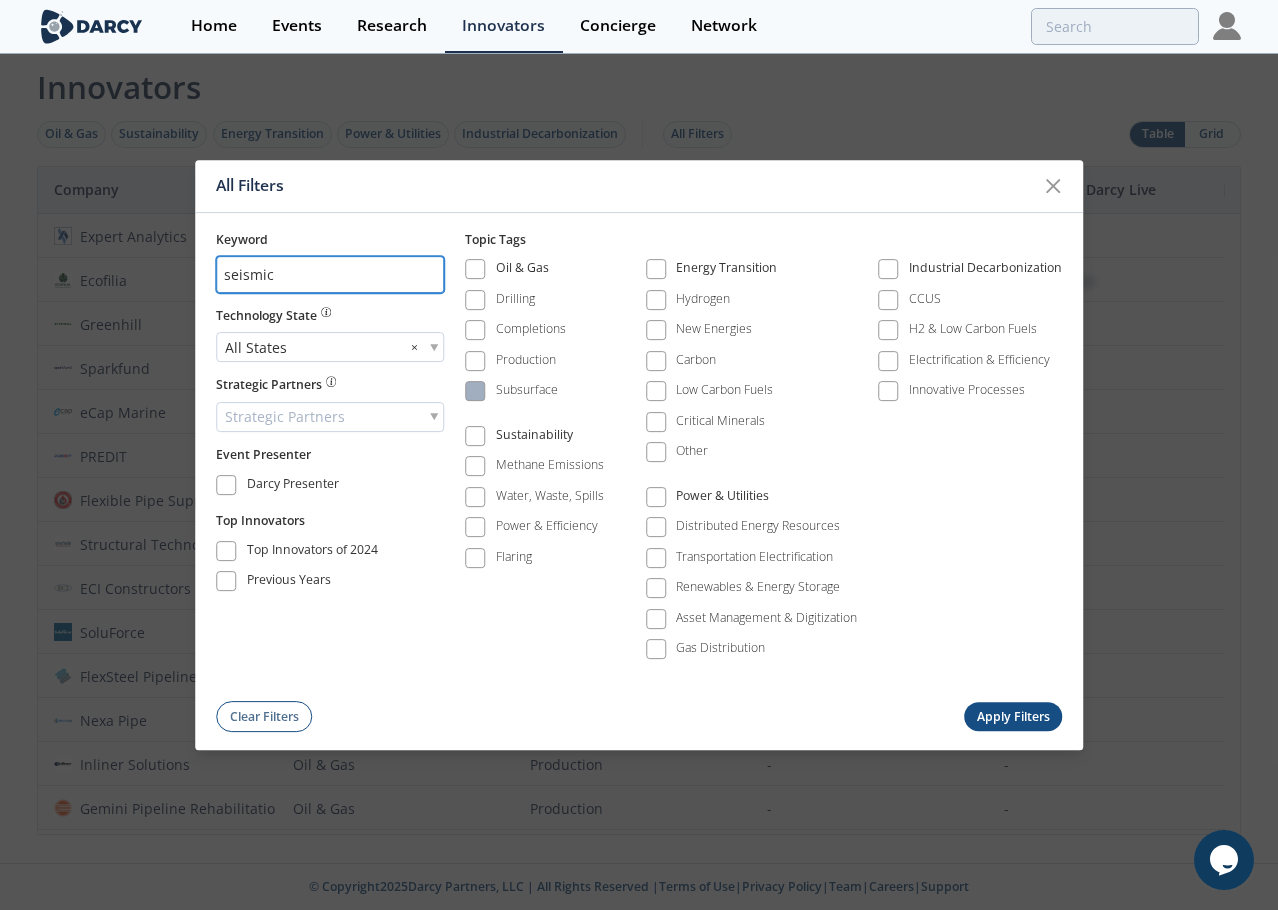 type on "seismic" 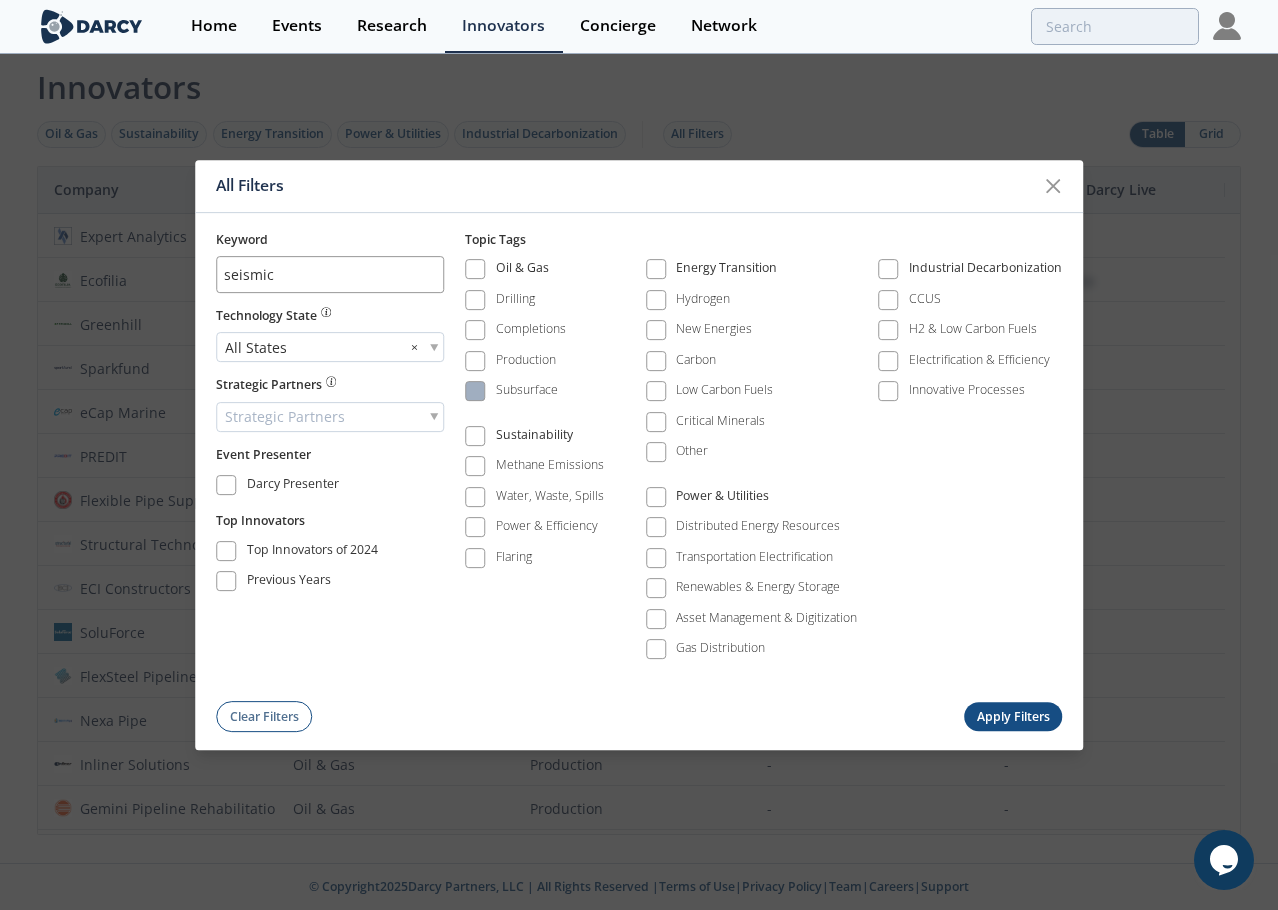 click at bounding box center (475, 392) 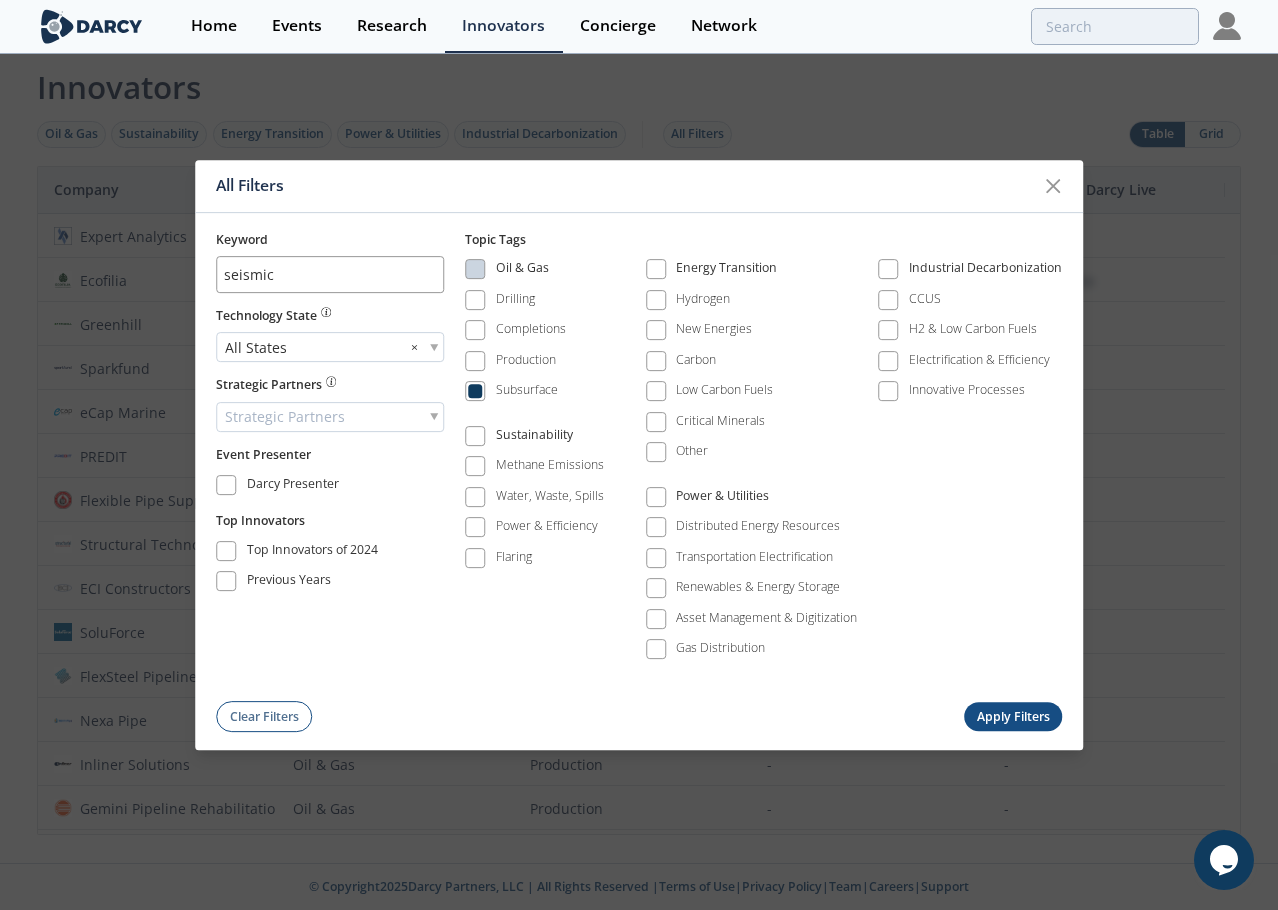 click on "Apply Filters" at bounding box center [1013, 717] 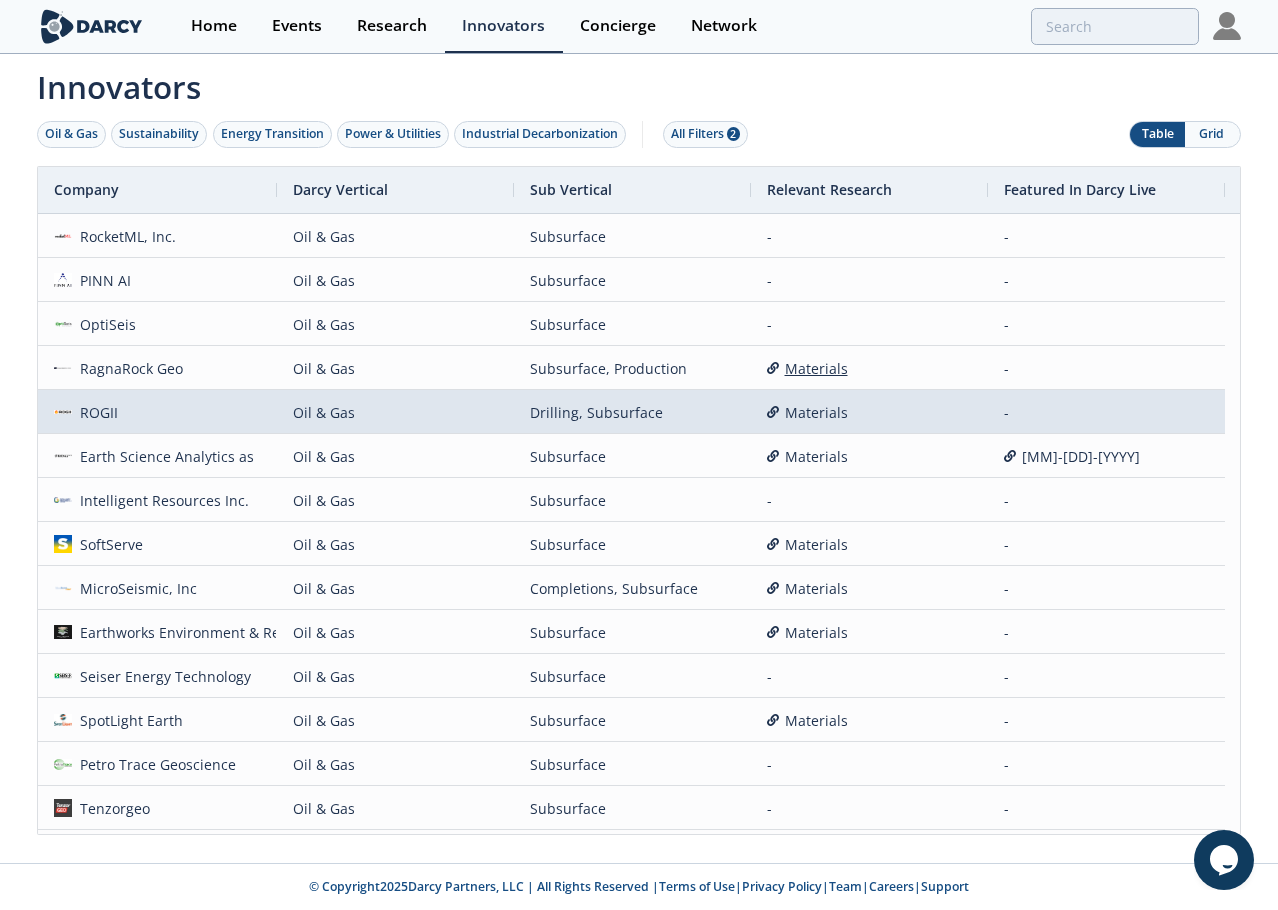 scroll, scrollTop: 524, scrollLeft: 0, axis: vertical 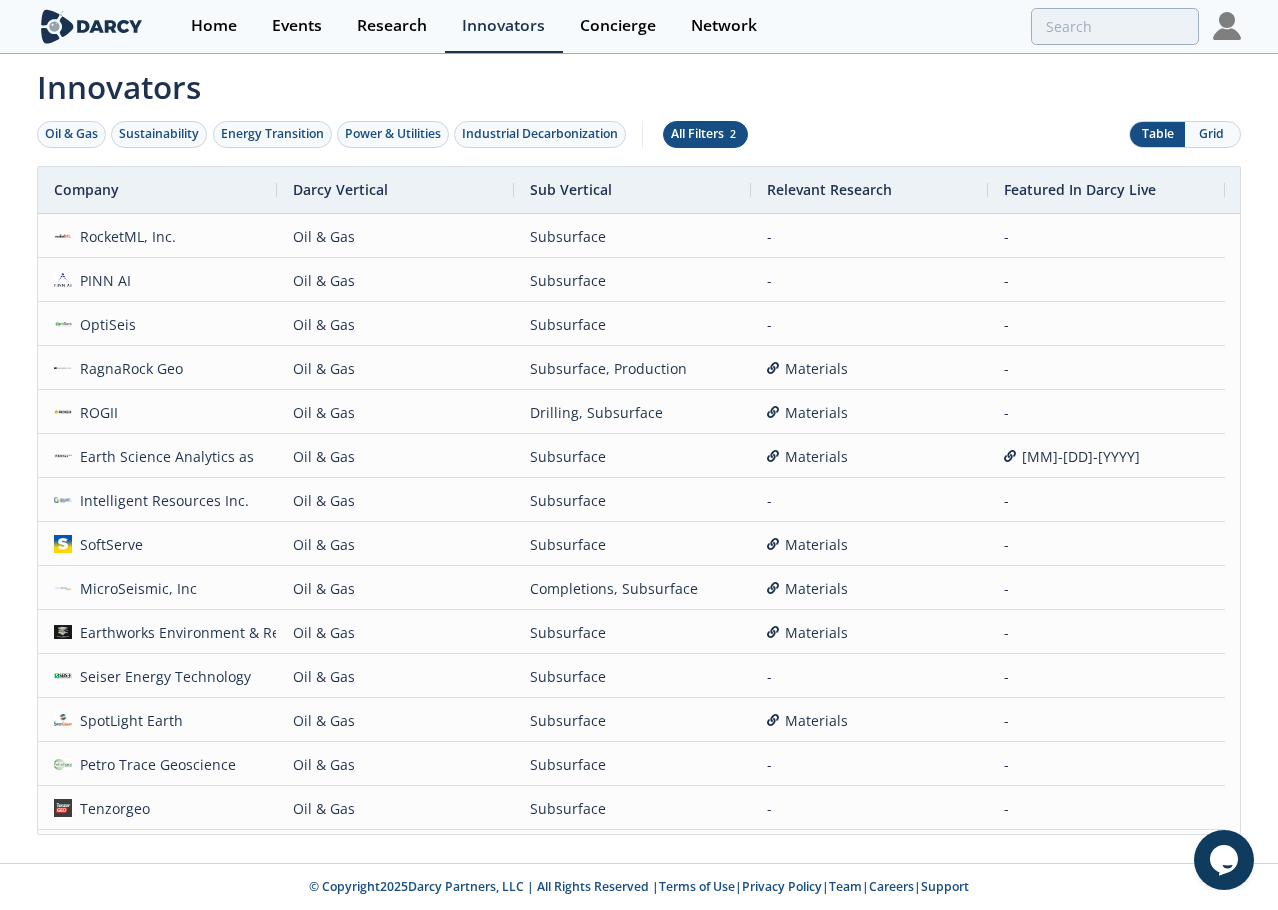 click on "All Filters
2" at bounding box center [705, 134] 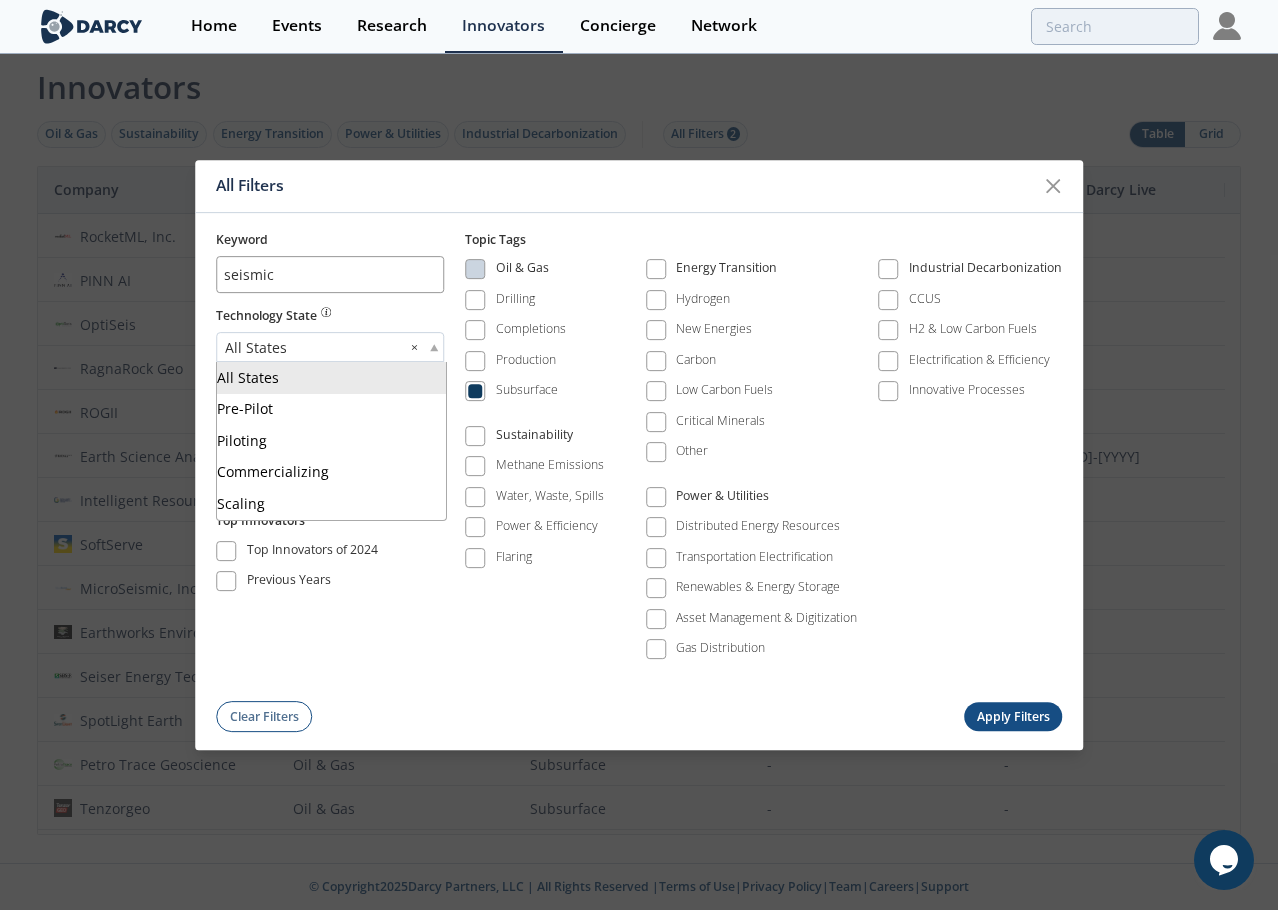 click on "All States
×" at bounding box center [330, 347] 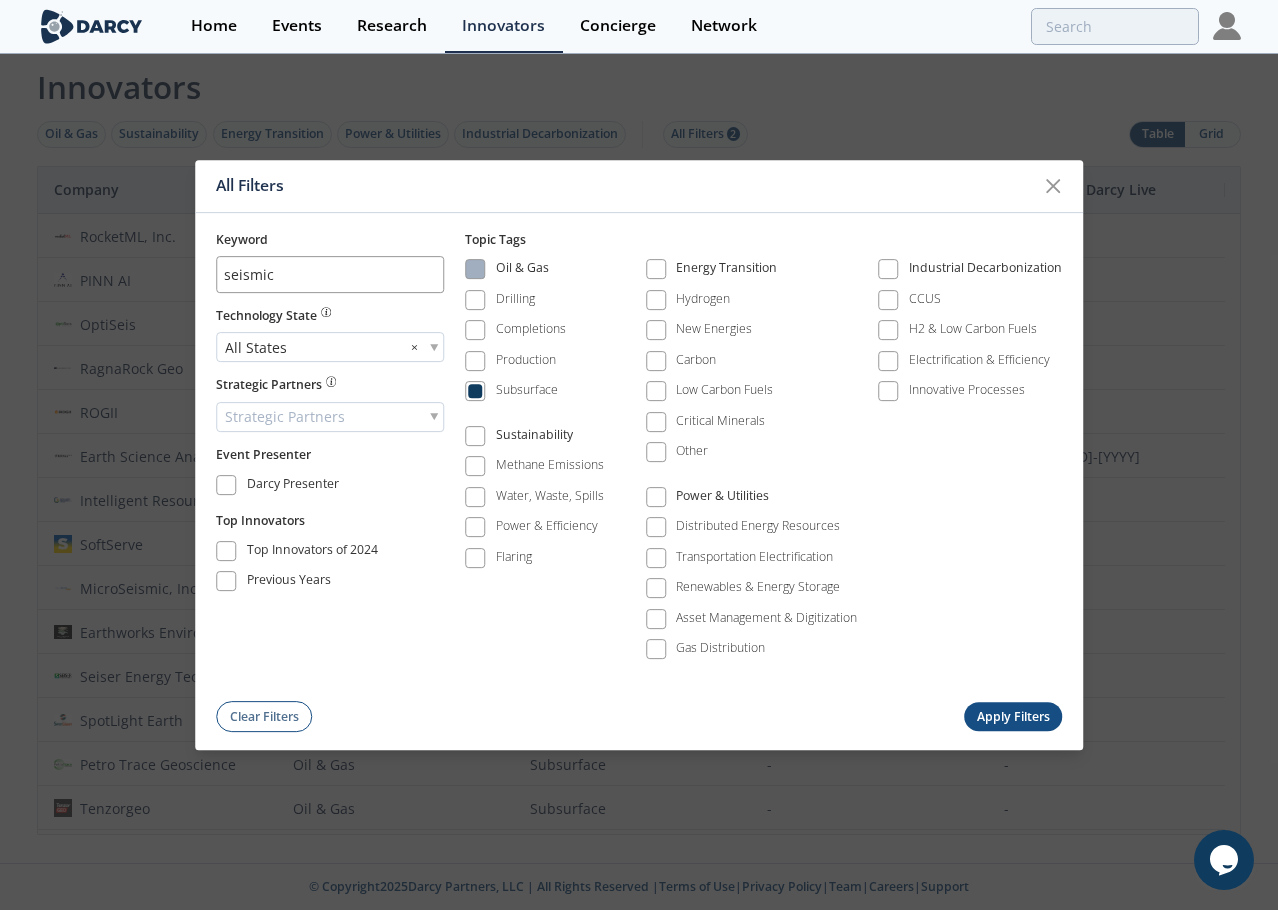 click at bounding box center [475, 270] 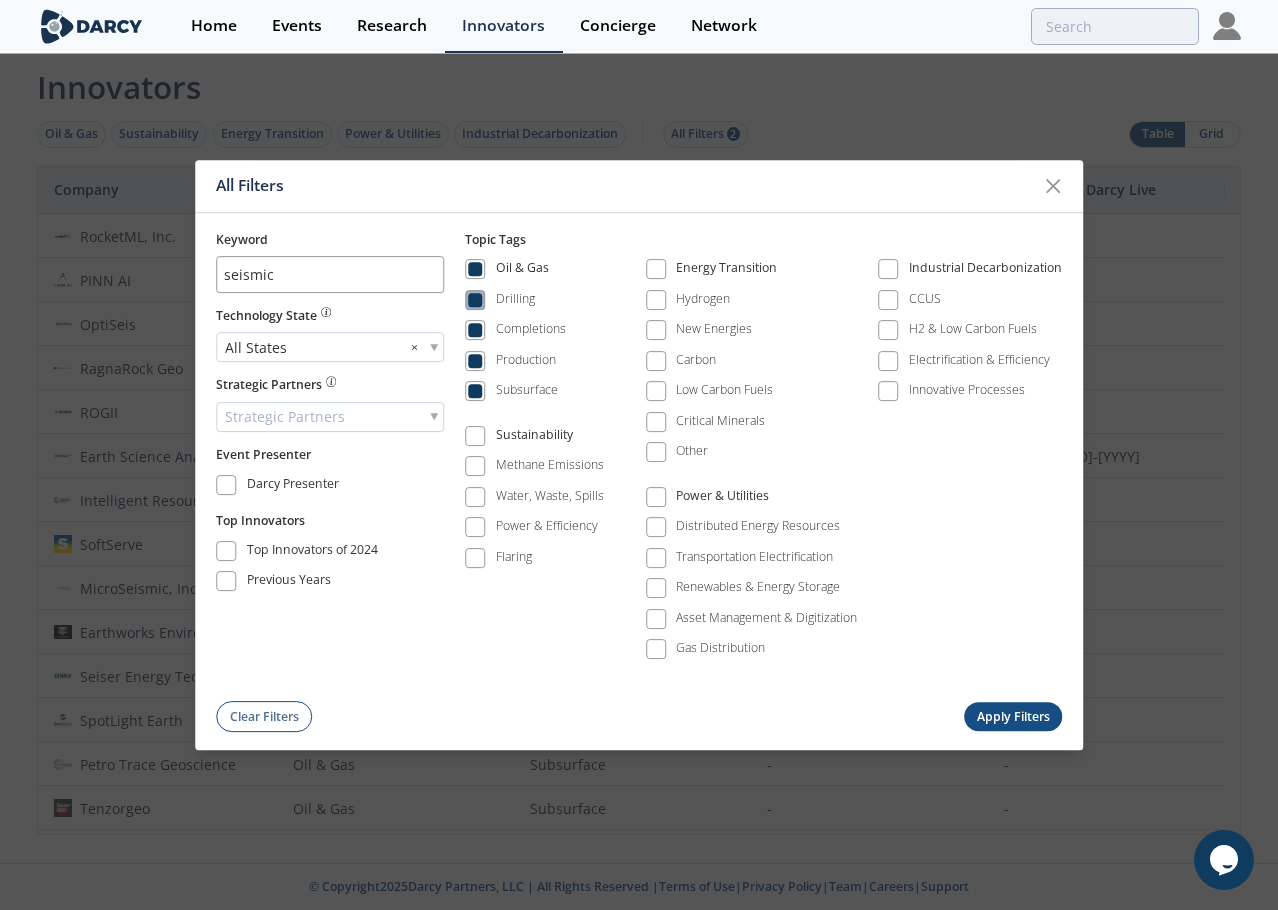 click at bounding box center (475, 300) 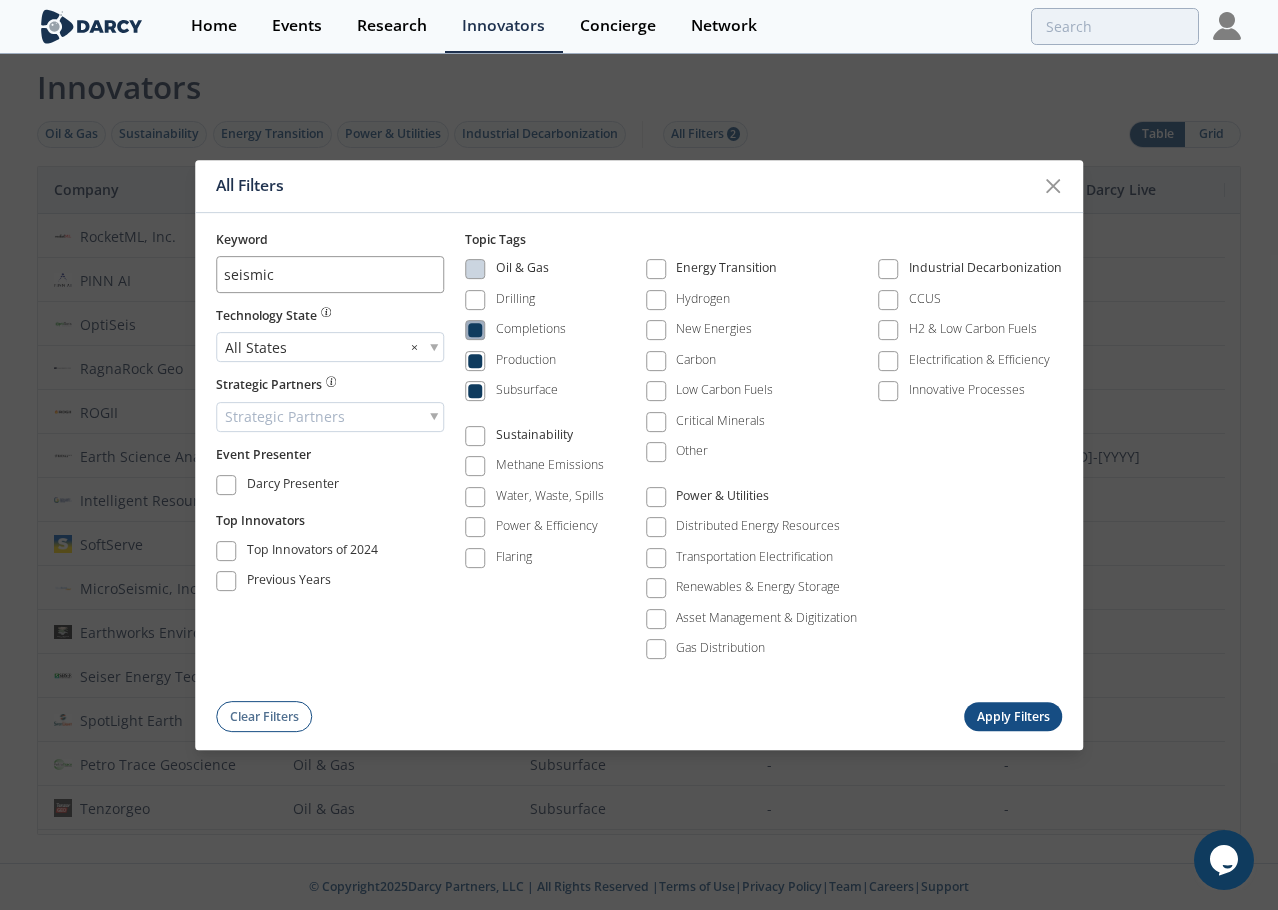 click at bounding box center [475, 331] 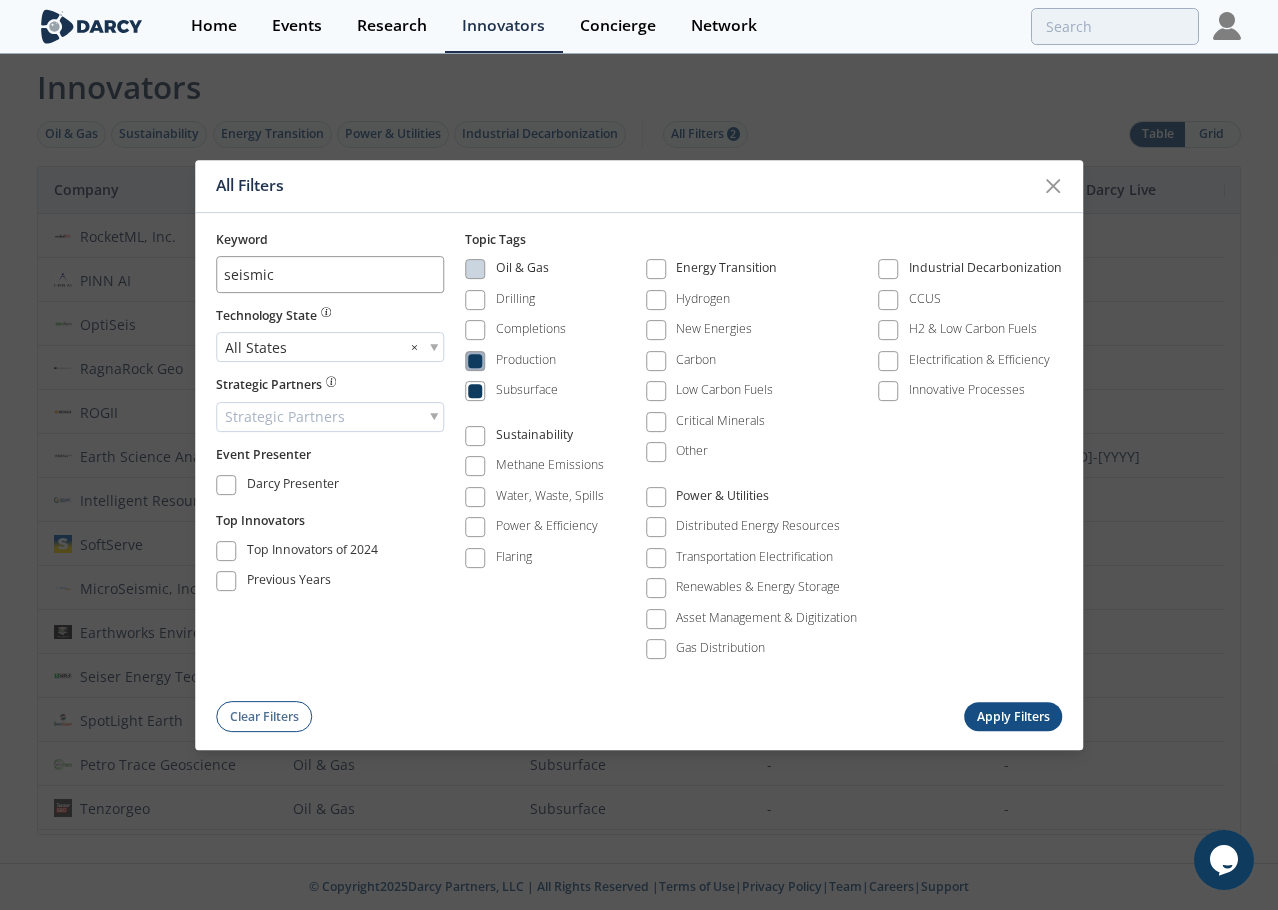 click at bounding box center (475, 361) 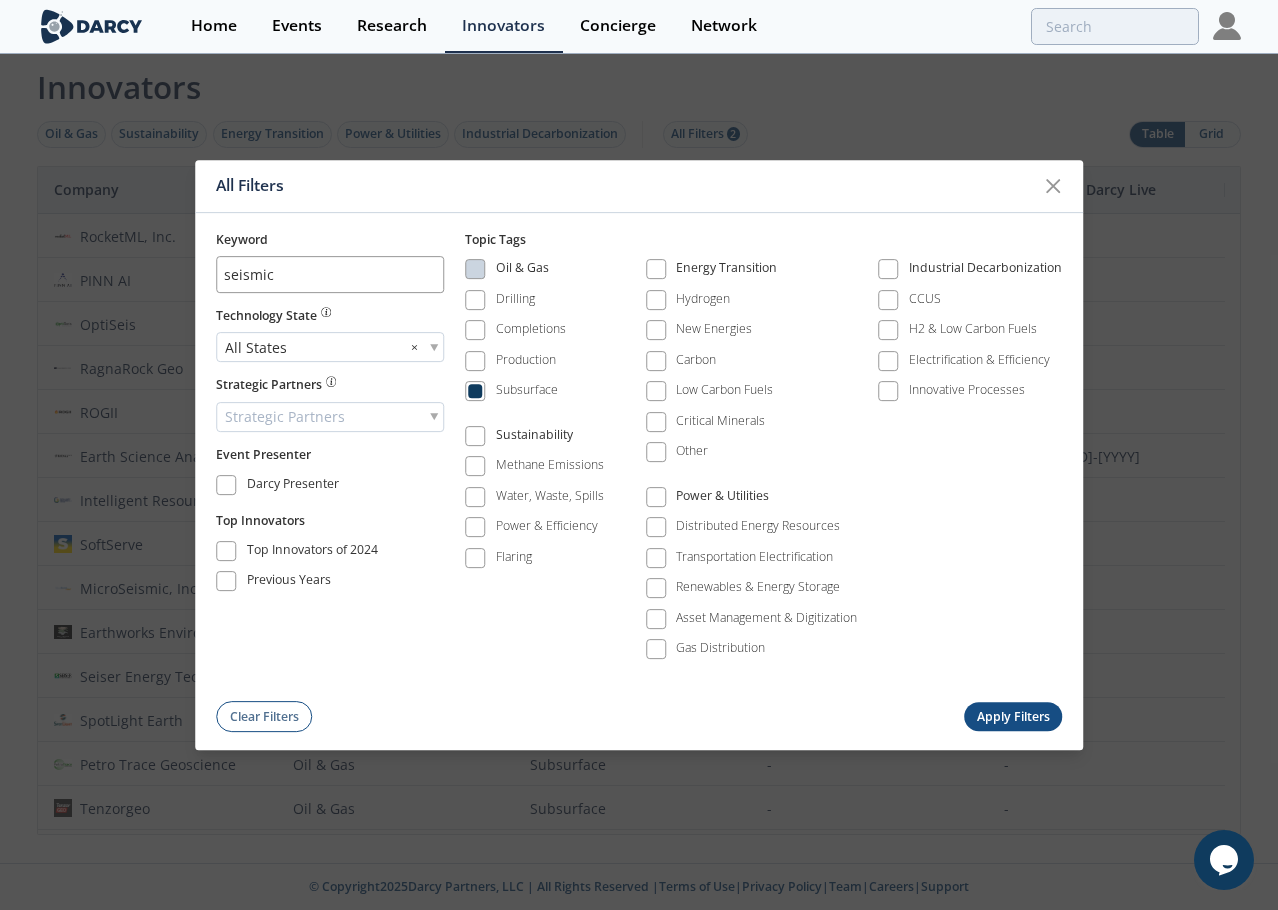 click on "Apply Filters" at bounding box center [1013, 717] 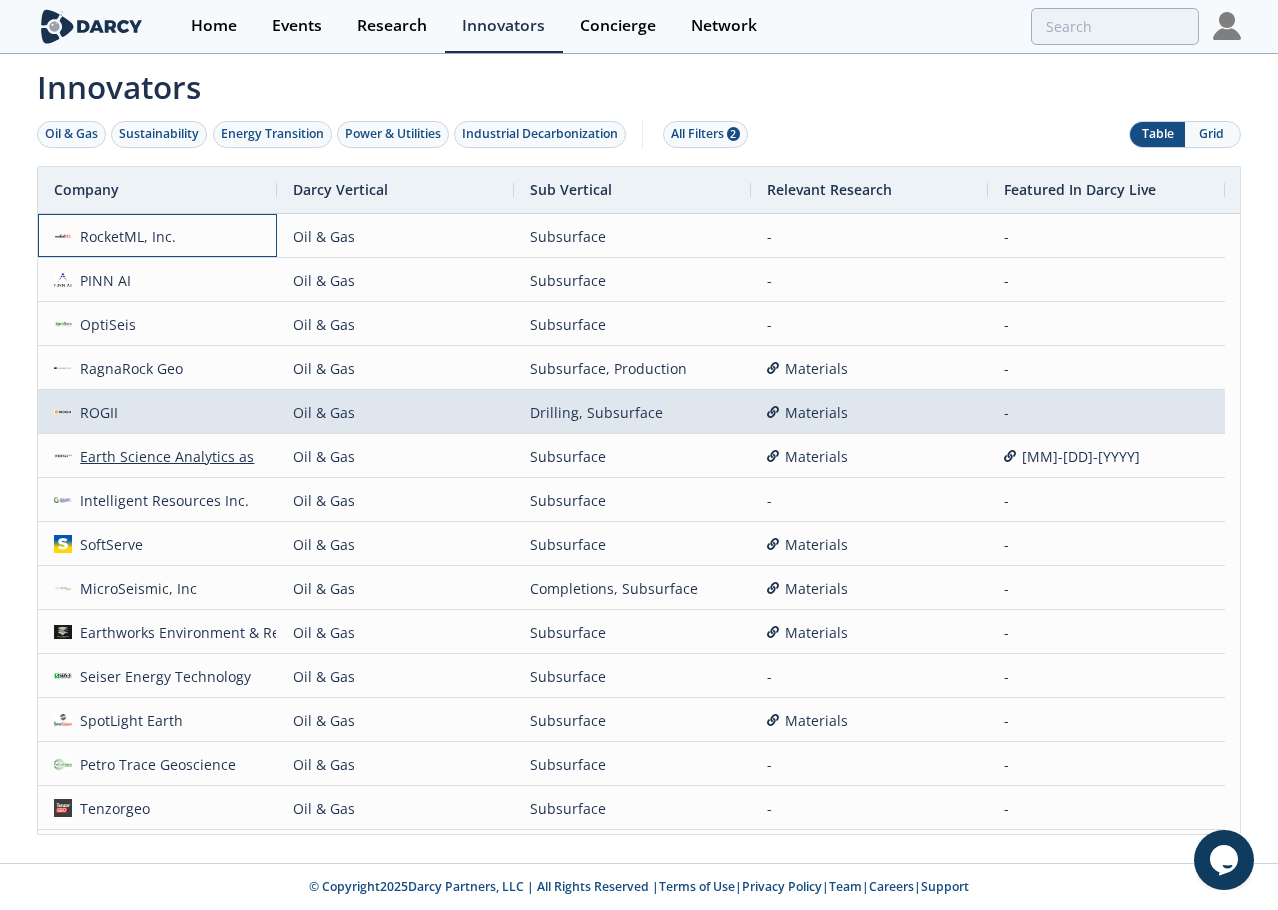 drag, startPoint x: 49, startPoint y: 234, endPoint x: 172, endPoint y: 436, distance: 236.50159 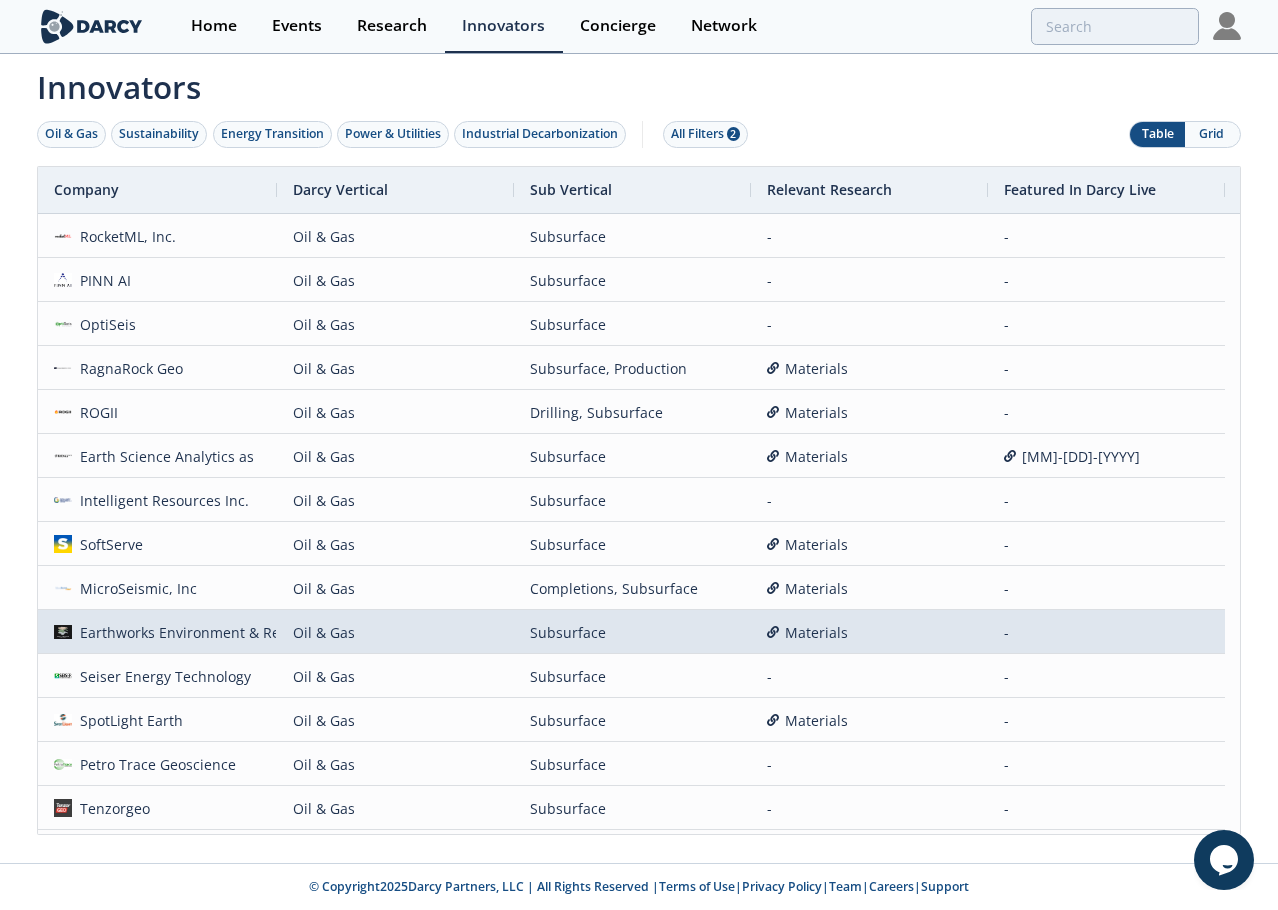 drag, startPoint x: 12, startPoint y: 201, endPoint x: 396, endPoint y: 655, distance: 594.6192 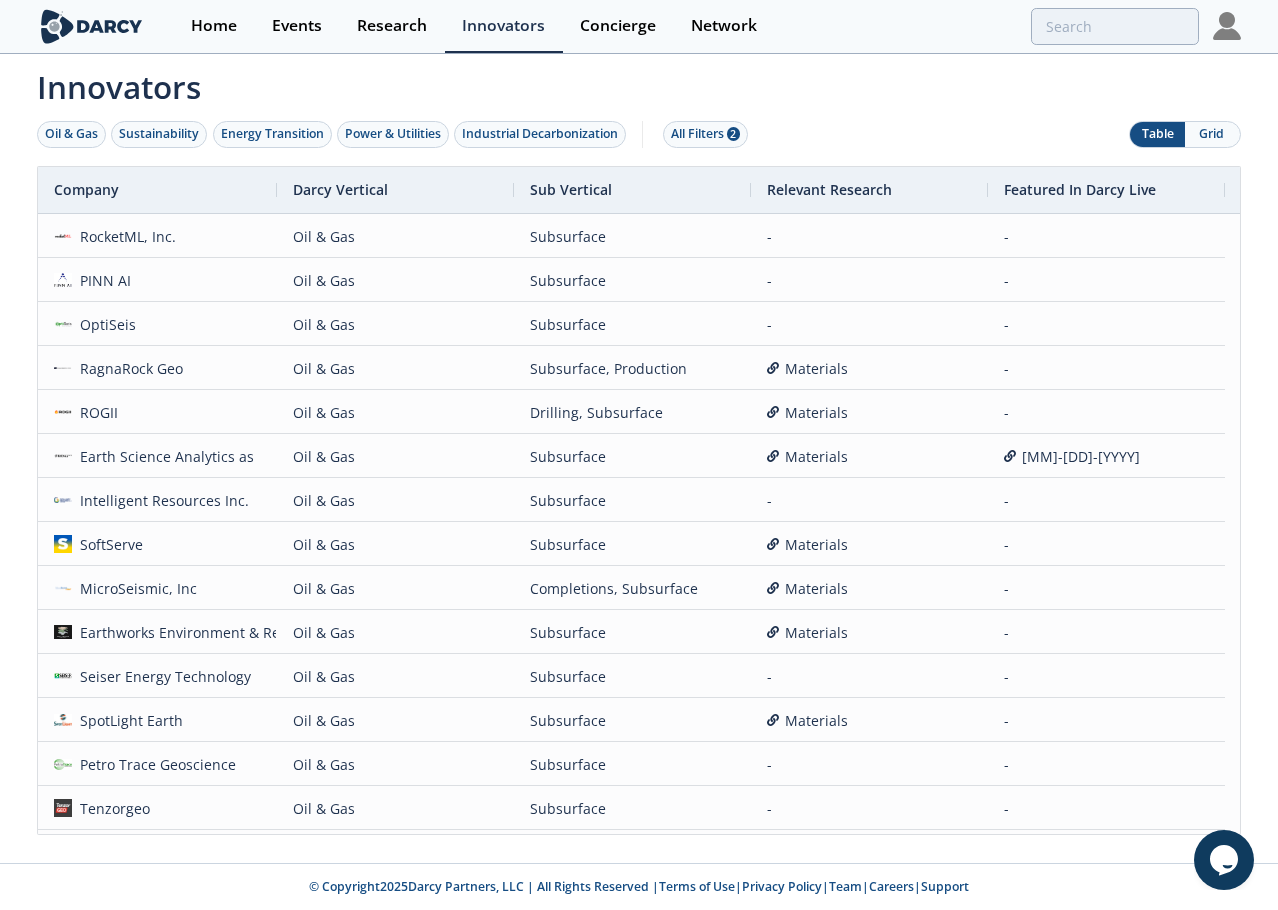 scroll, scrollTop: 542, scrollLeft: 0, axis: vertical 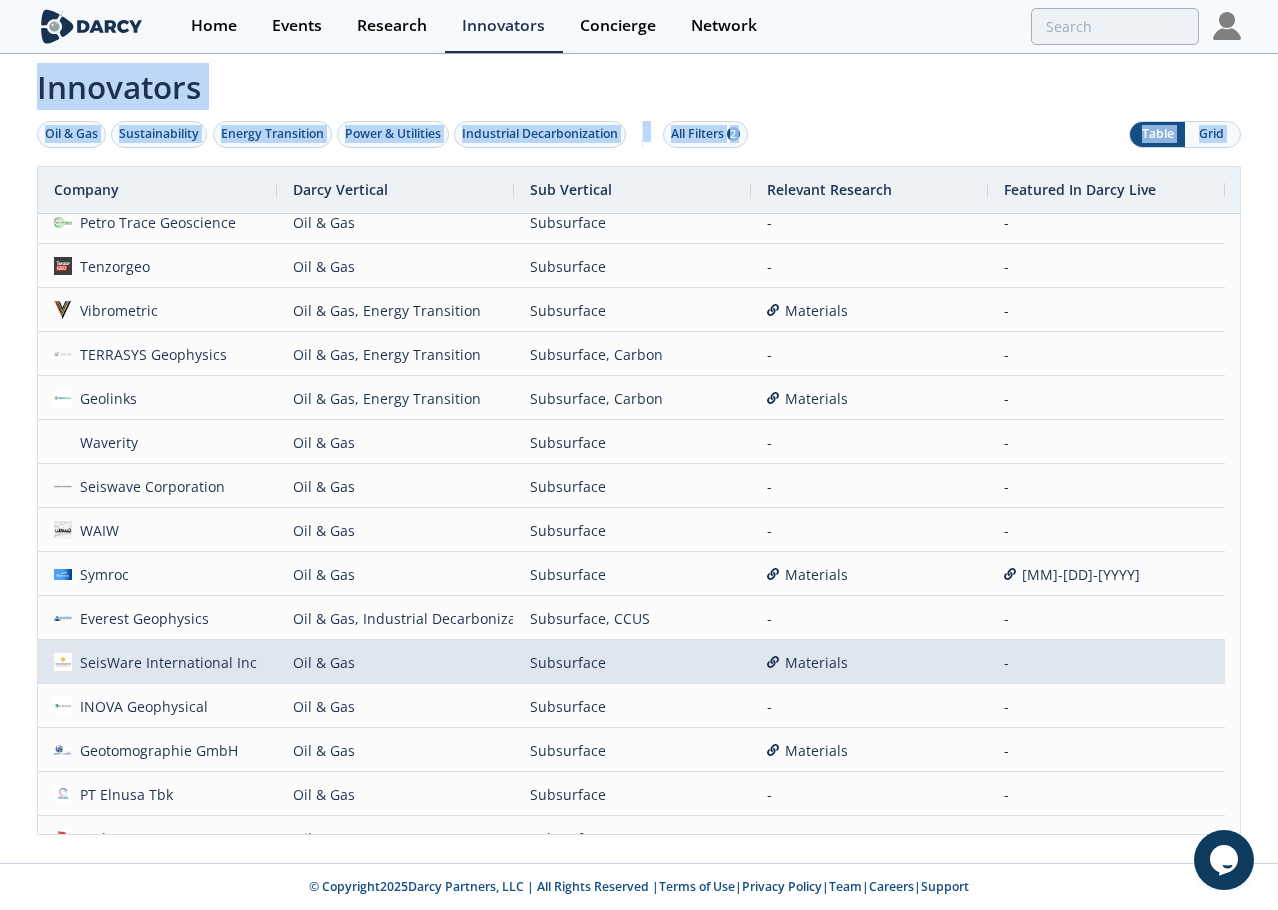 drag, startPoint x: 8, startPoint y: 84, endPoint x: 420, endPoint y: 757, distance: 789.0963 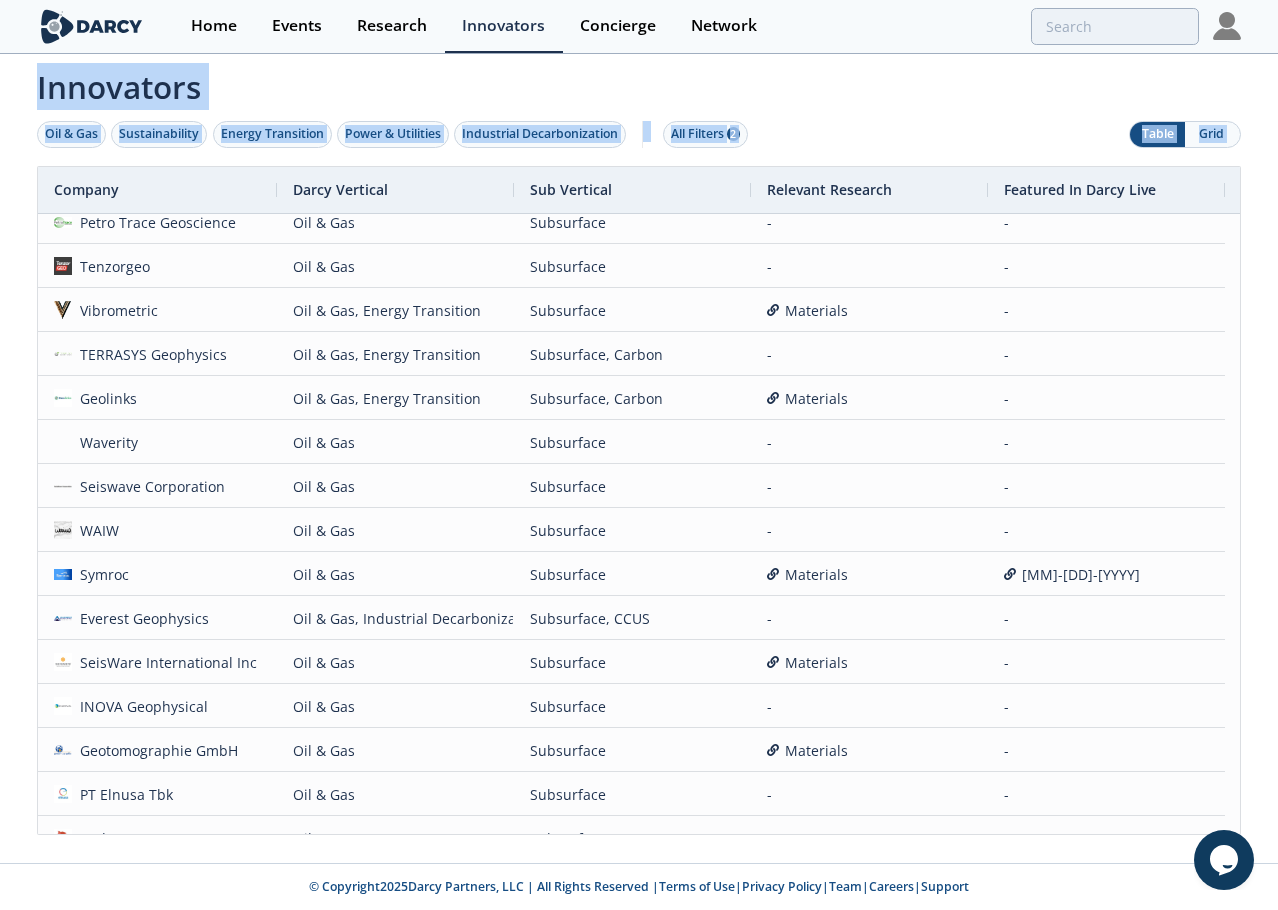 click on "Innovators
Oil & Gas
Sustainability
Energy Transition
Power & Utilities
Industrial Decarbonization
All Filters
2
Table
Grid
Company
- - -" 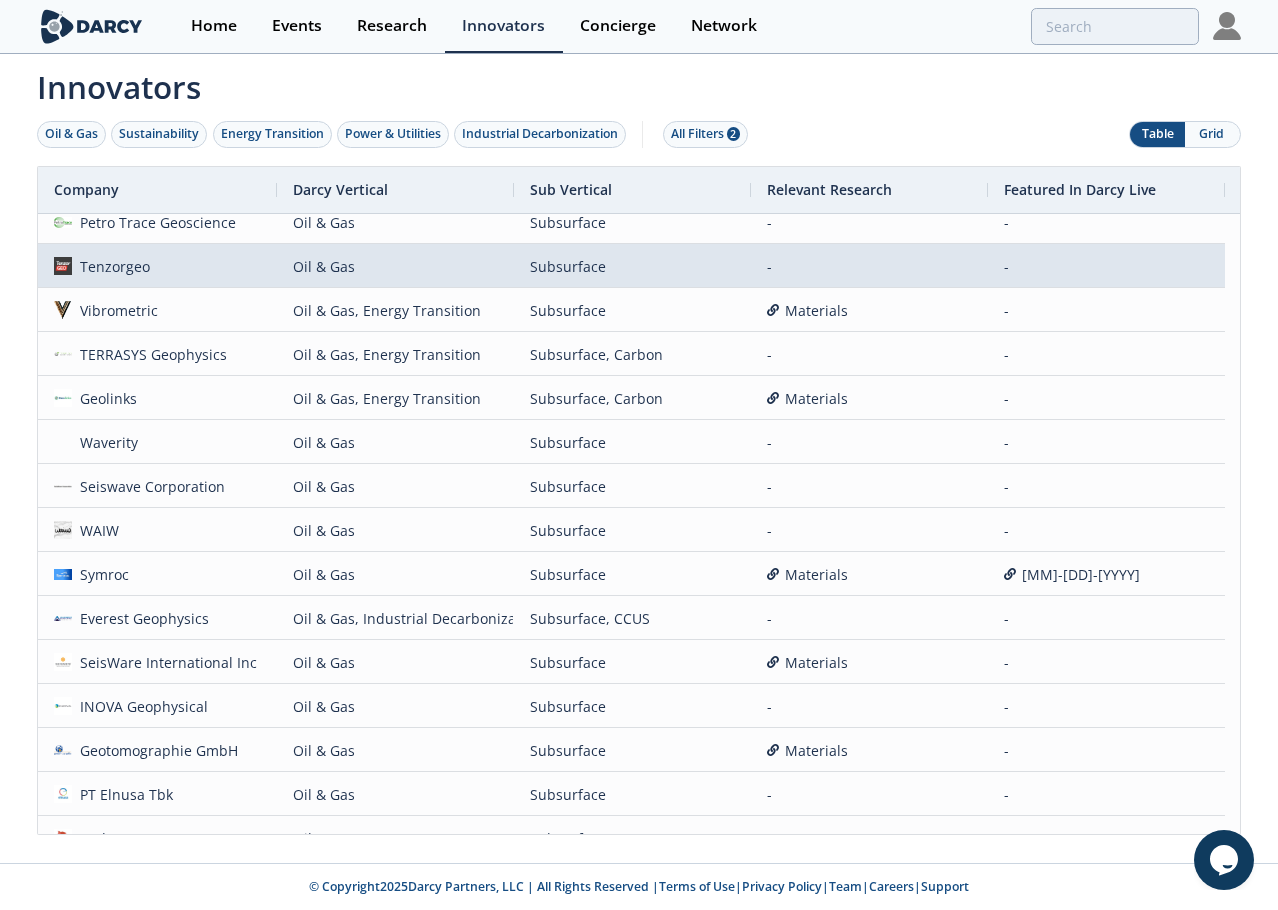 scroll, scrollTop: 42, scrollLeft: 0, axis: vertical 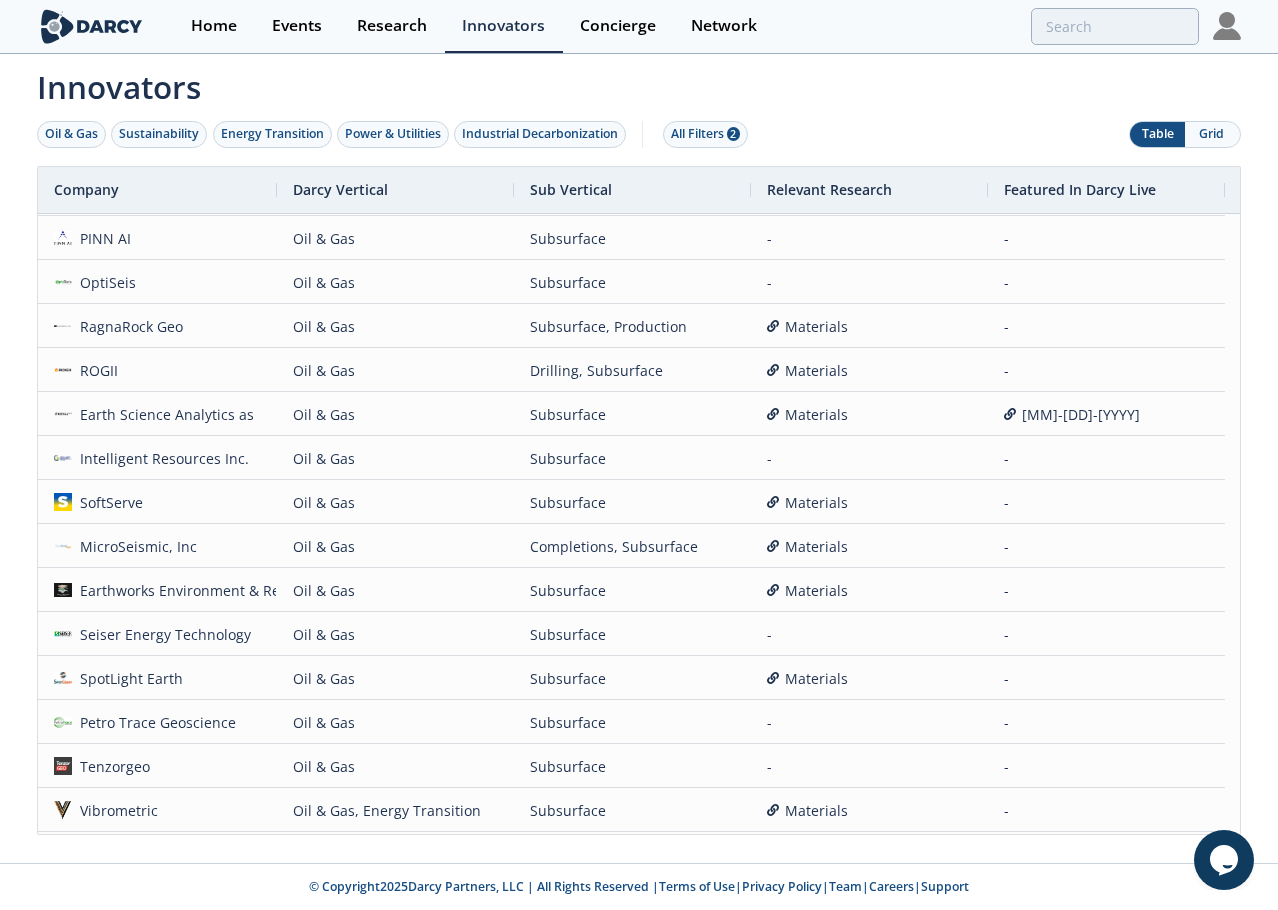 click on "Grid" at bounding box center (1212, 134) 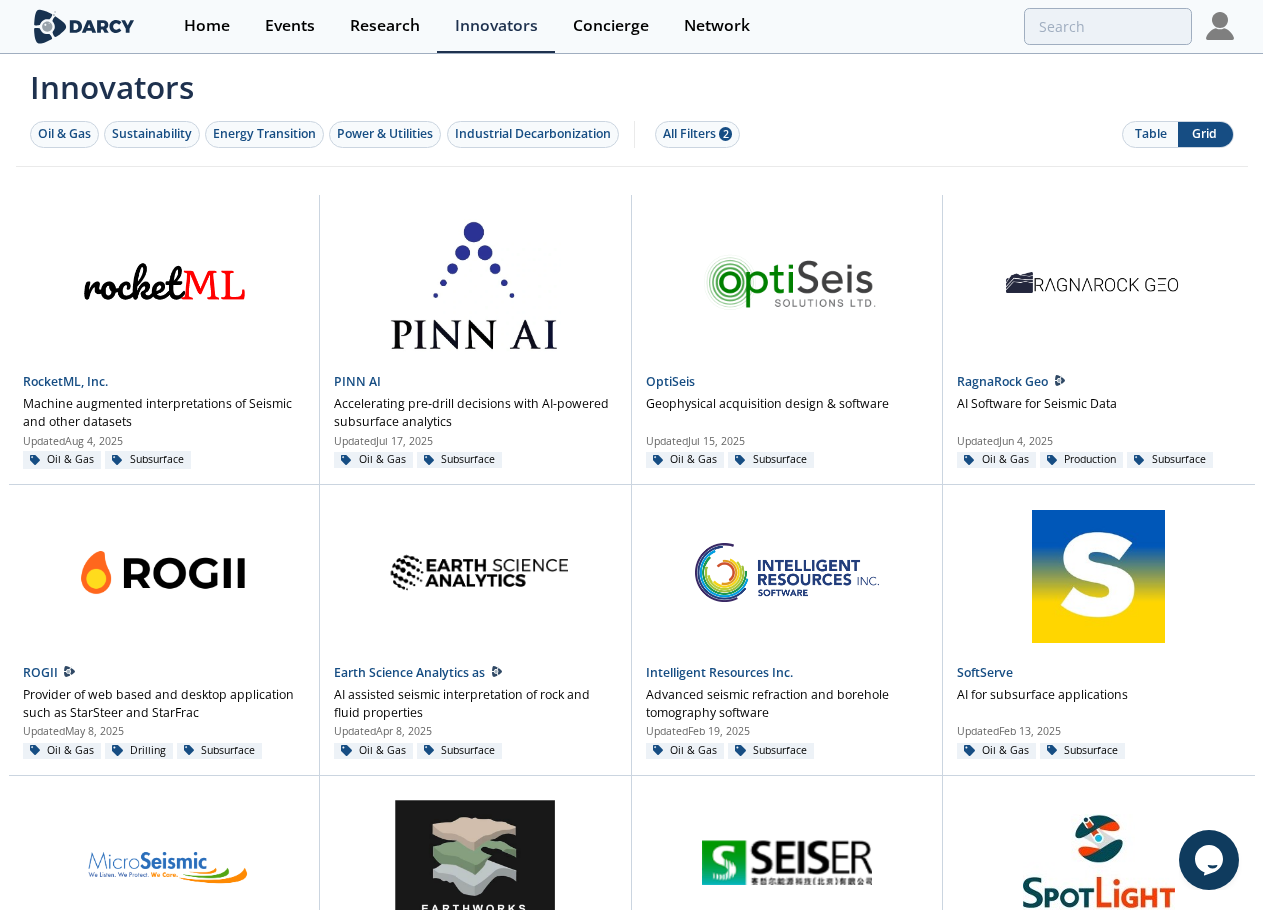 click on "Table" at bounding box center [1150, 134] 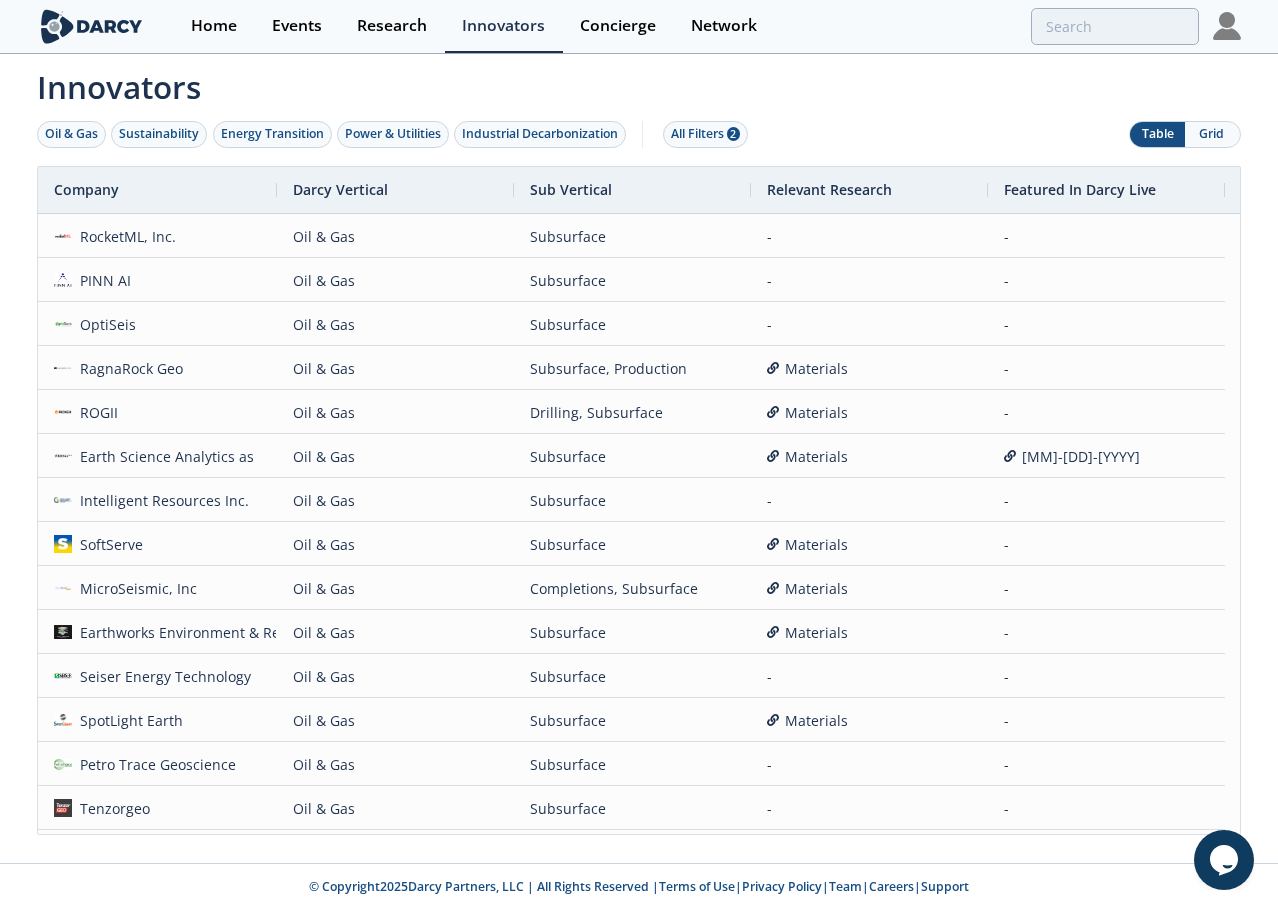 drag, startPoint x: 108, startPoint y: 235, endPoint x: 2, endPoint y: 293, distance: 120.83046 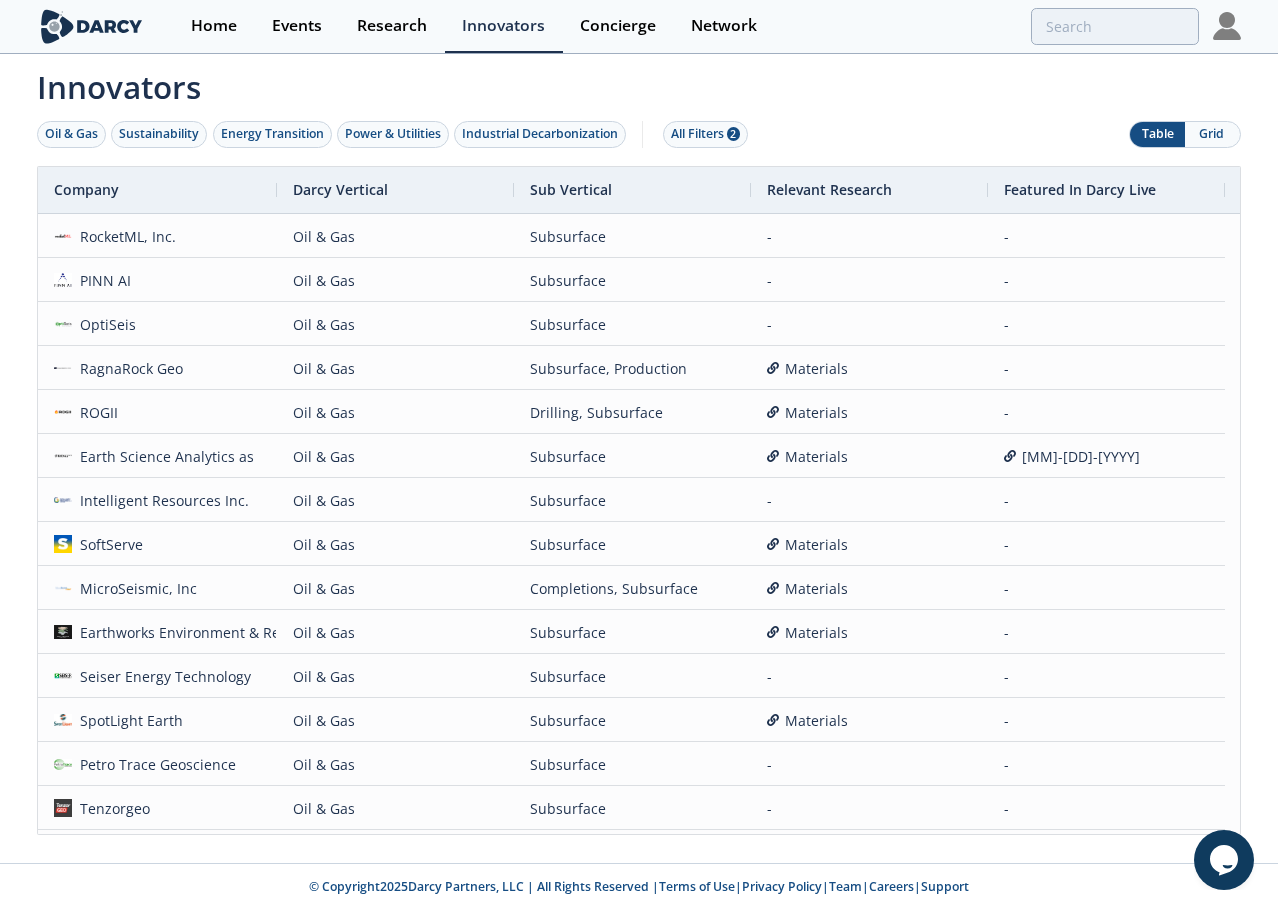 click on "Innovators
Oil & Gas
Sustainability
Energy Transition
Power & Utilities
Industrial Decarbonization
All Filters
2
Table
Grid
Company
- - -" 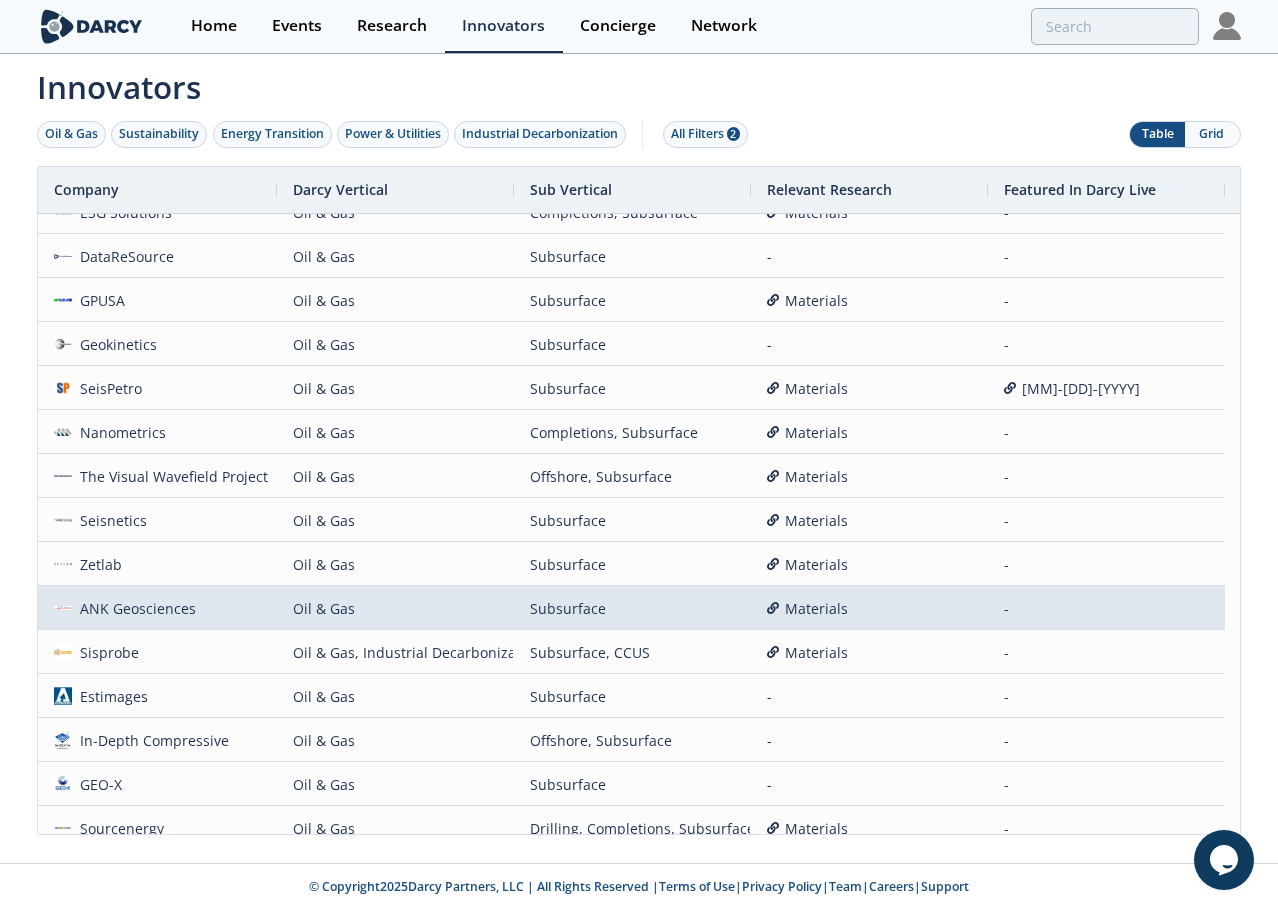 click on "Materials" at bounding box center (869, 608) 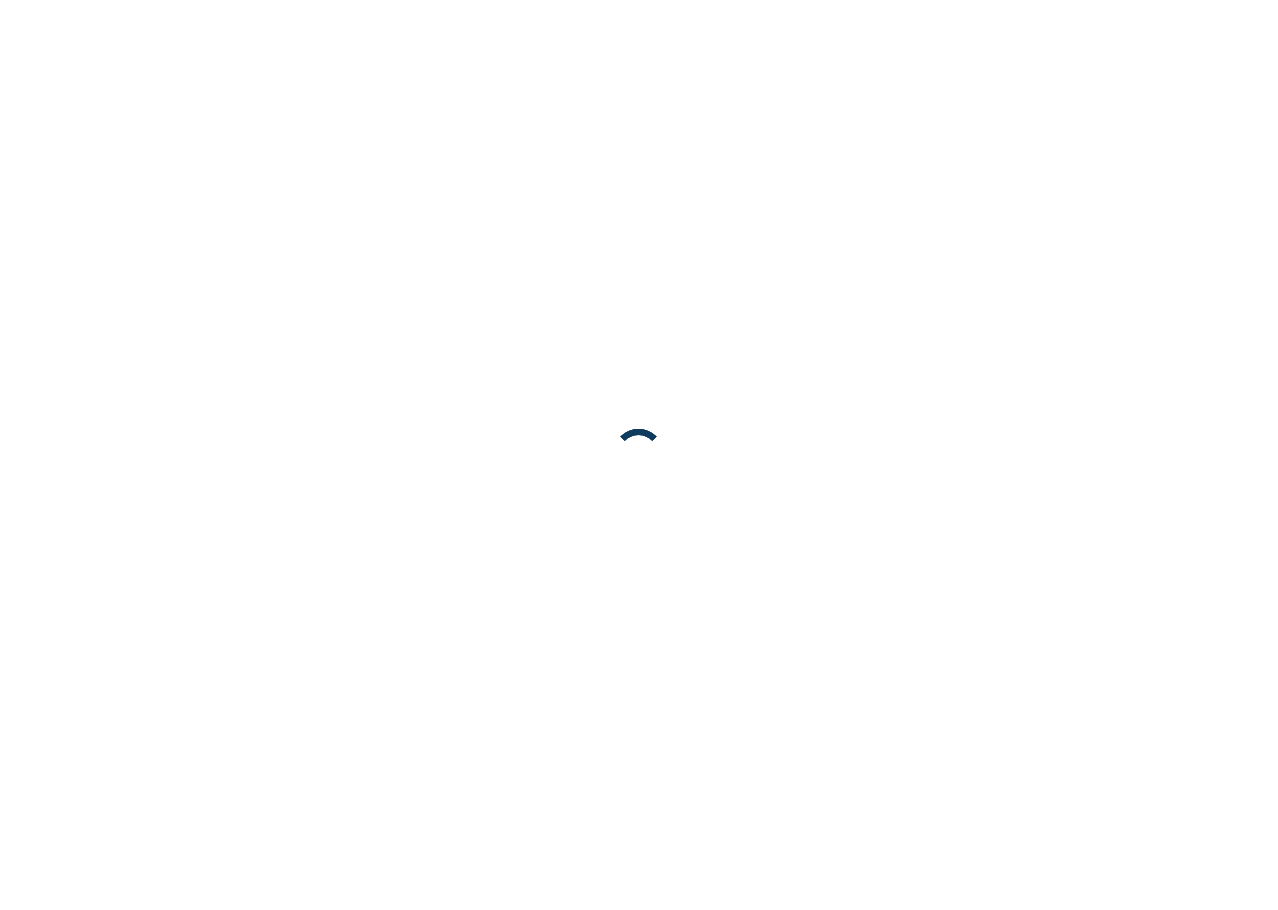 scroll, scrollTop: 0, scrollLeft: 0, axis: both 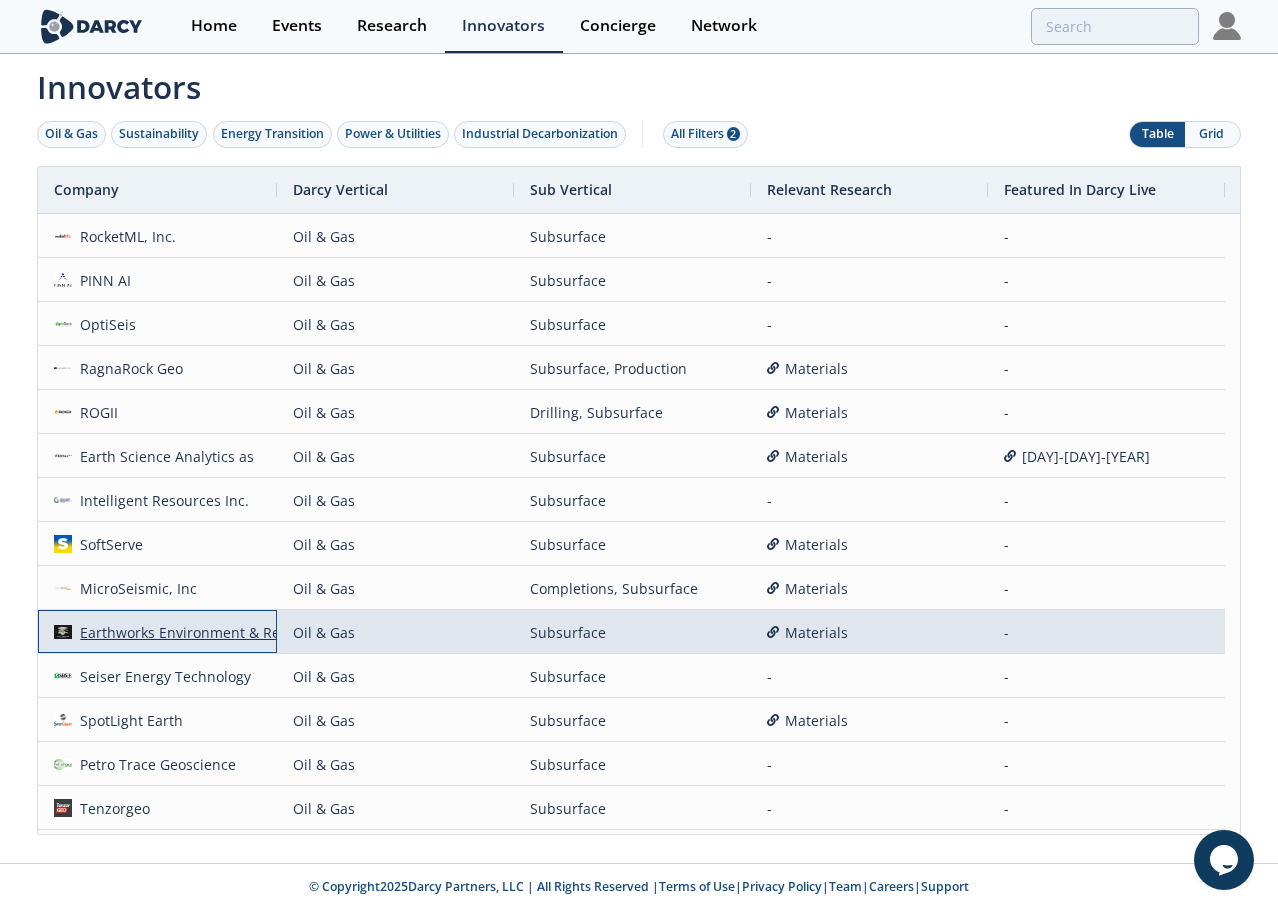drag, startPoint x: 201, startPoint y: 638, endPoint x: 161, endPoint y: 620, distance: 43.863426 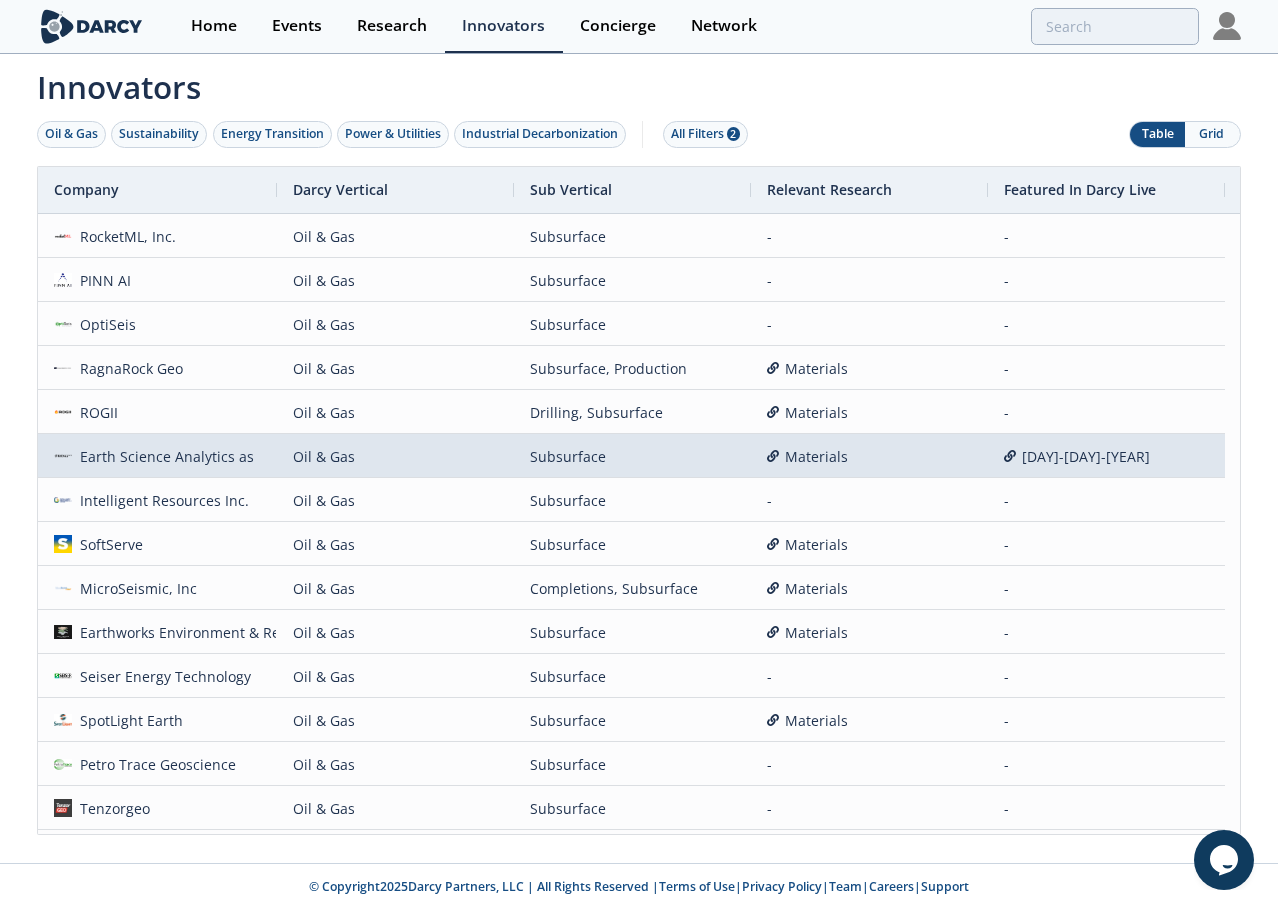 scroll, scrollTop: 100, scrollLeft: 0, axis: vertical 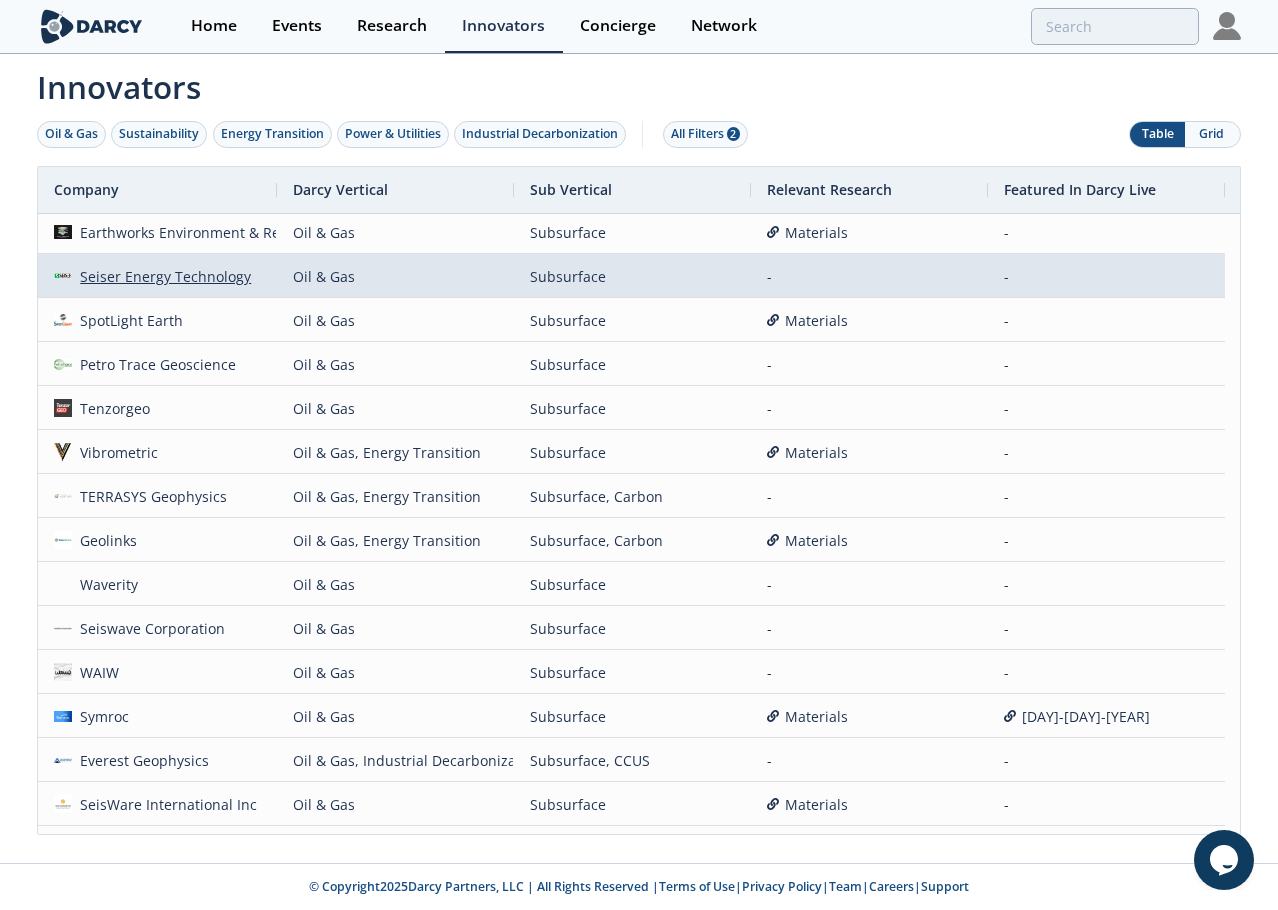 click on "Seiser Energy Technology" at bounding box center (162, 276) 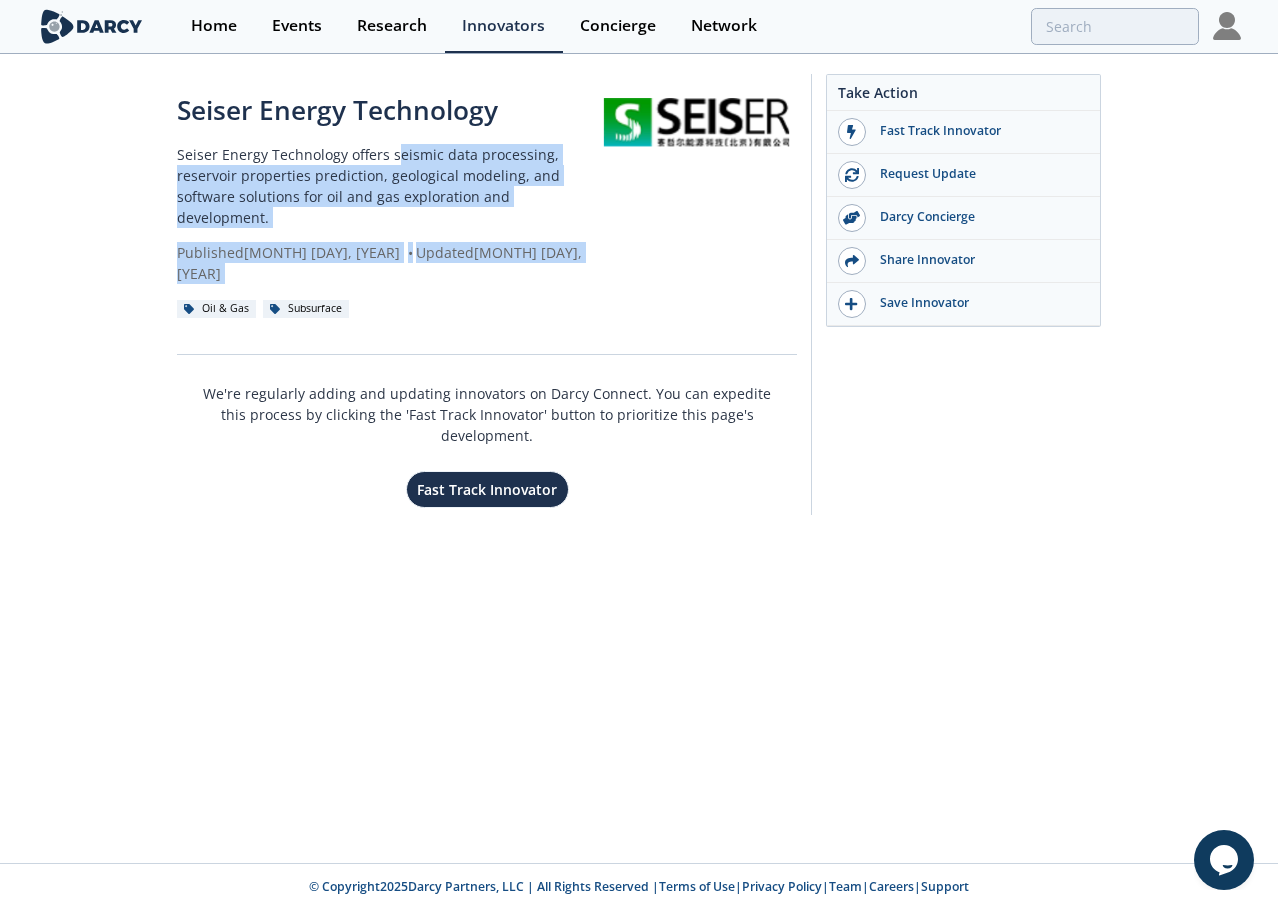 drag, startPoint x: 395, startPoint y: 154, endPoint x: 611, endPoint y: 215, distance: 224.44821 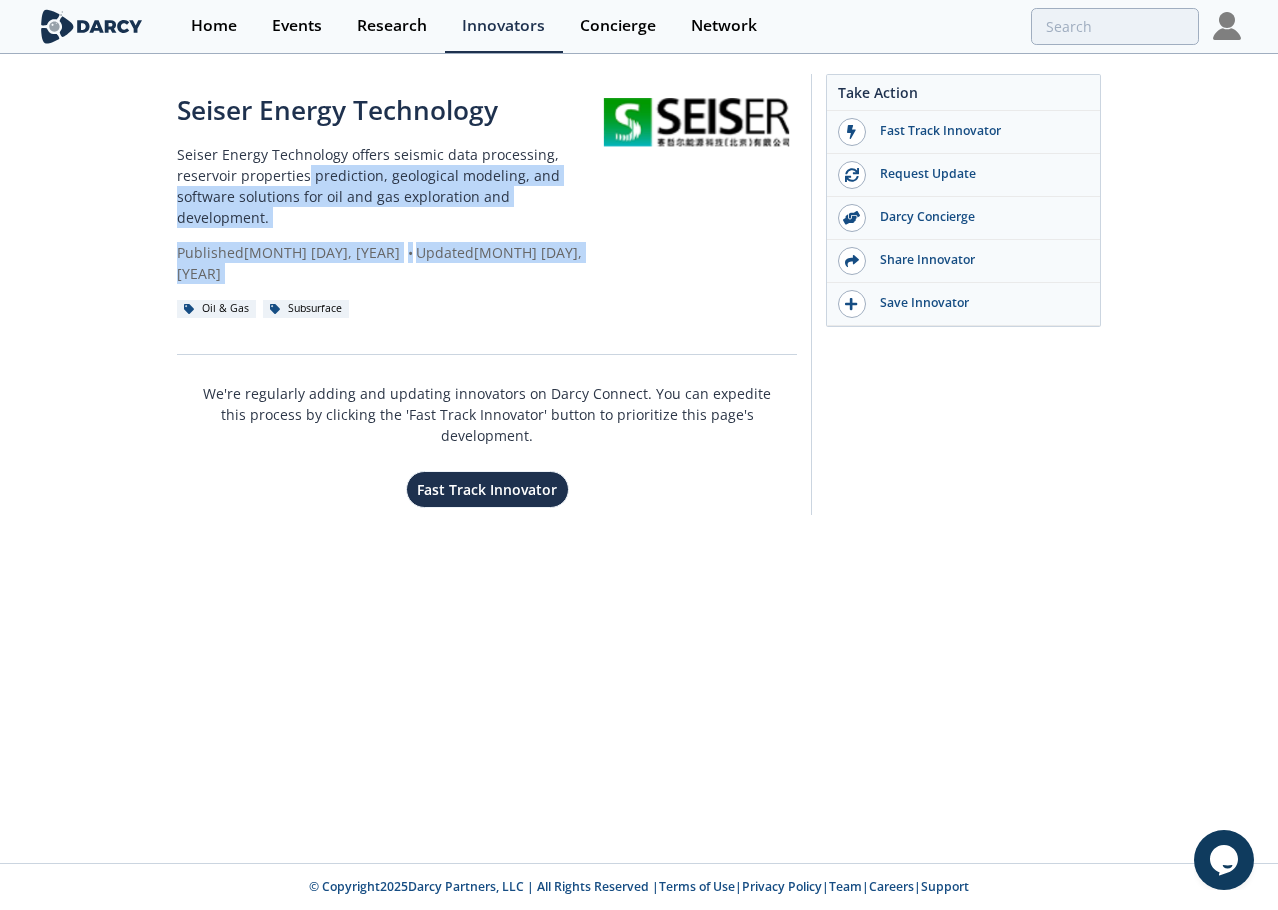 drag, startPoint x: 611, startPoint y: 204, endPoint x: 304, endPoint y: 176, distance: 308.27423 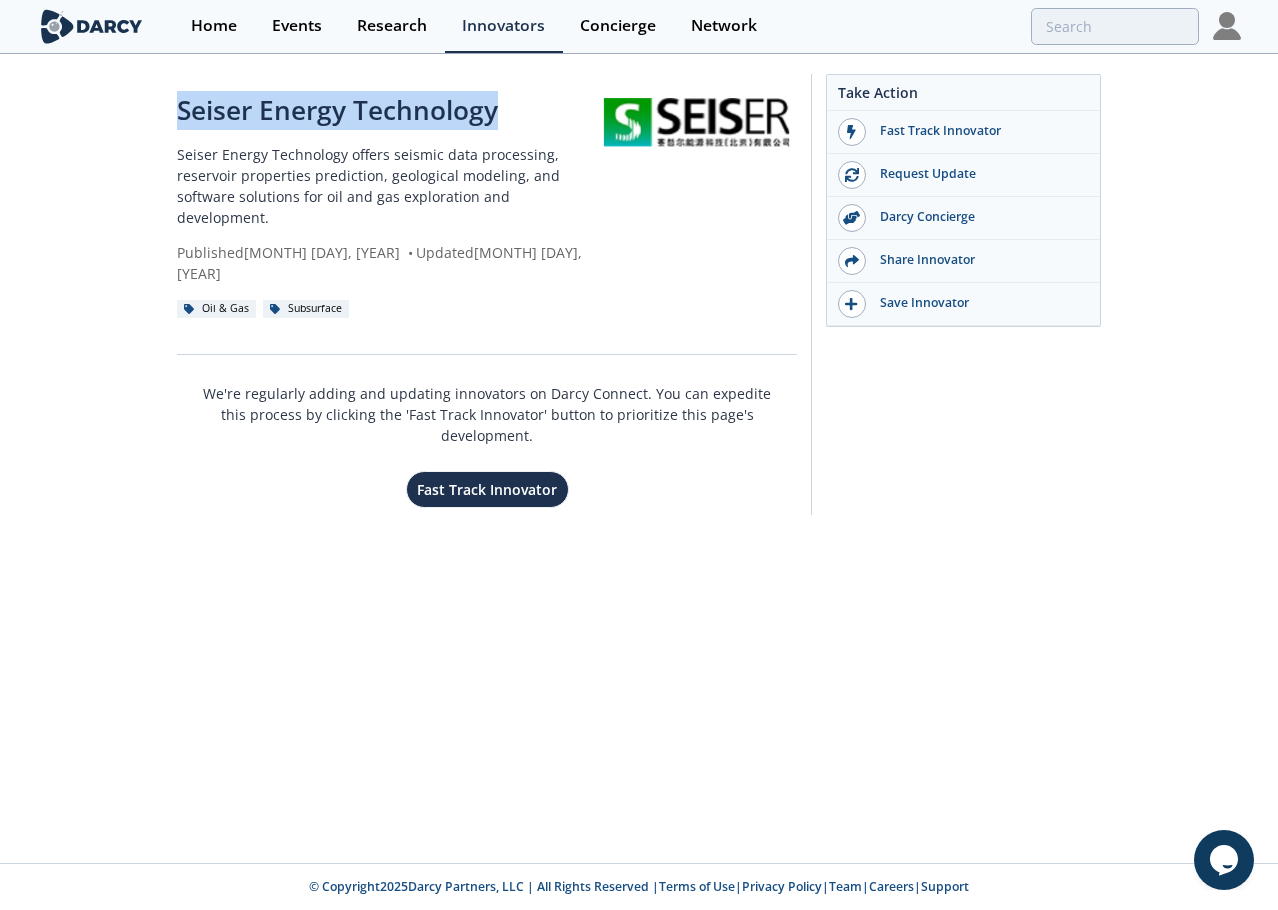 drag, startPoint x: 175, startPoint y: 102, endPoint x: 517, endPoint y: 109, distance: 342.07162 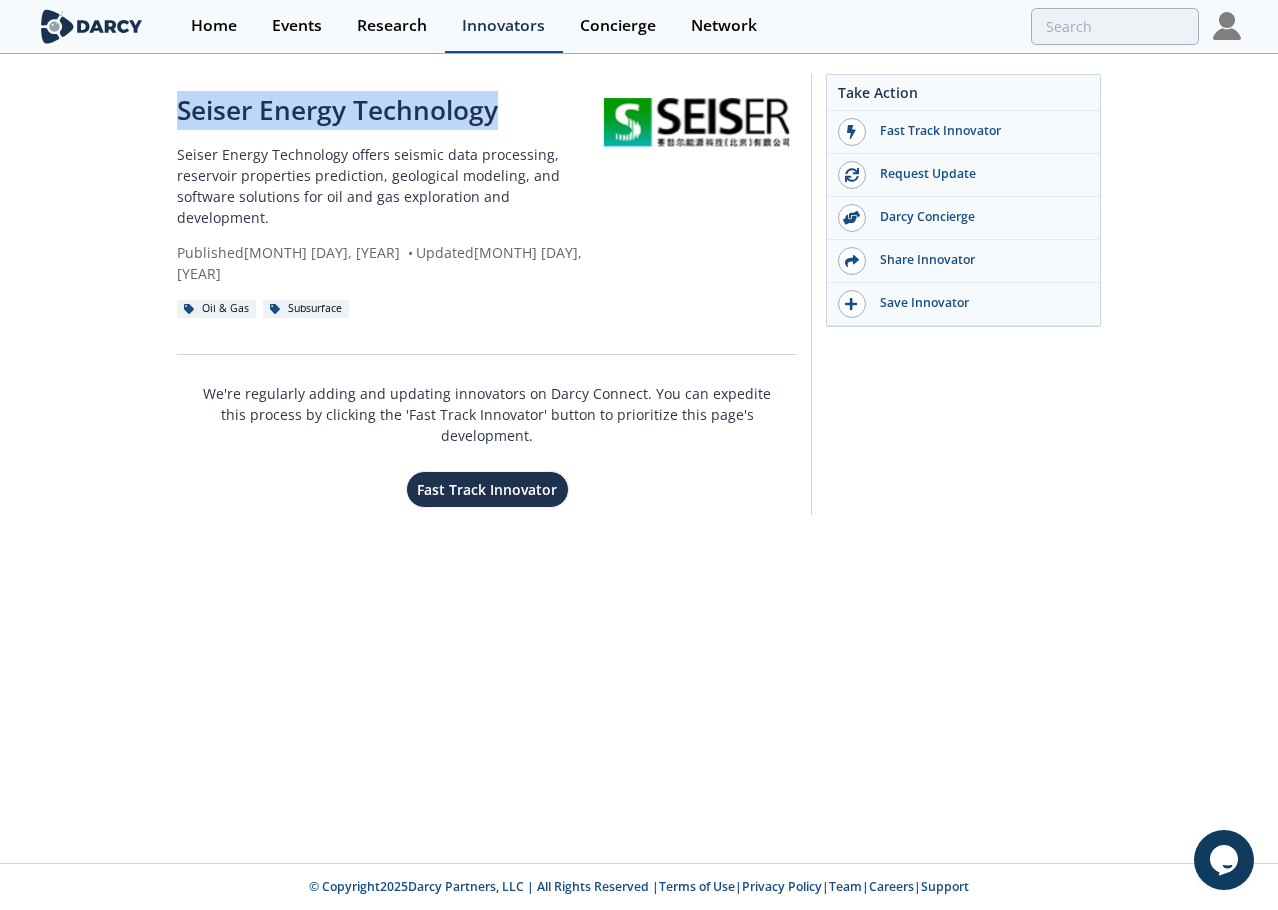 copy on "Seiser Energy Technology" 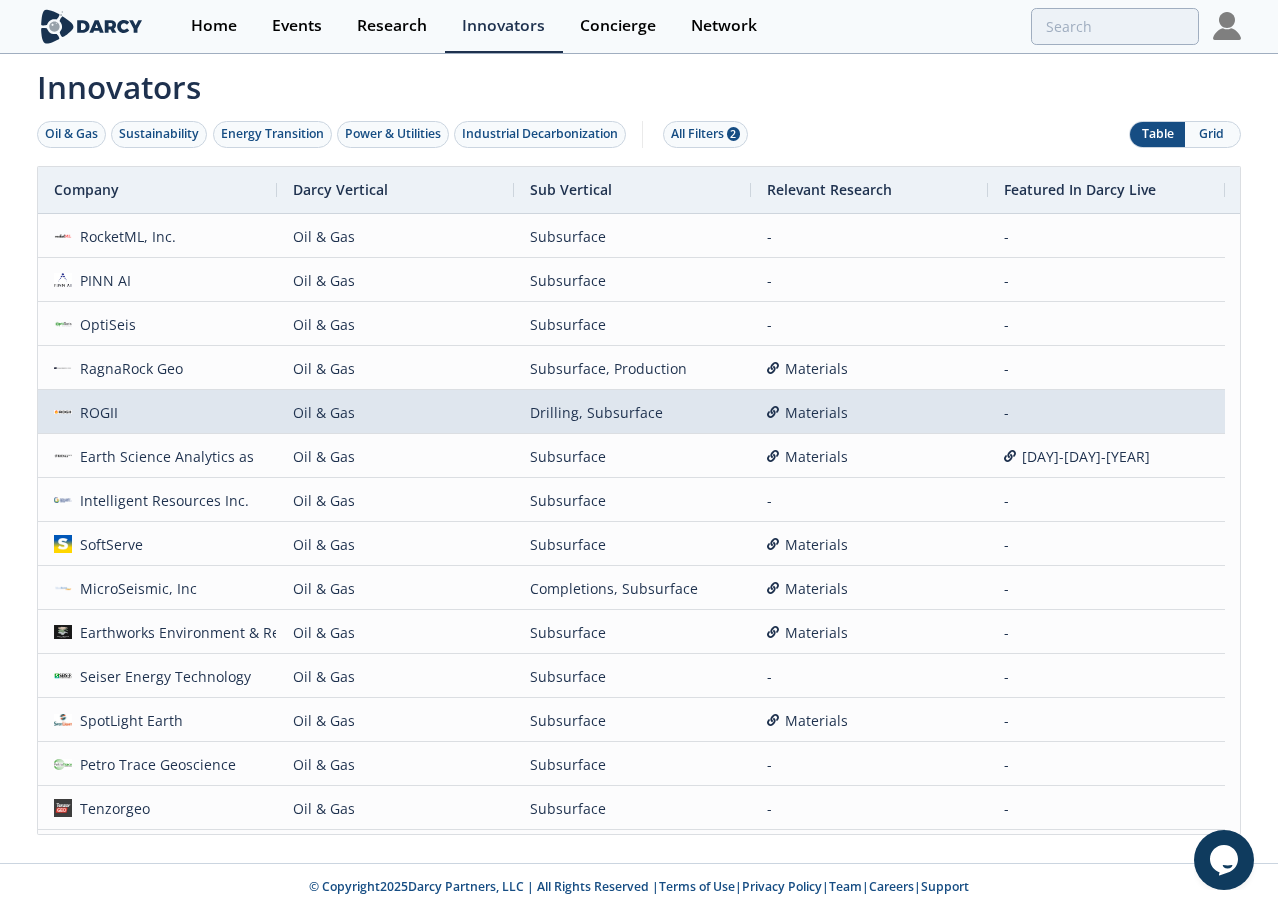 scroll, scrollTop: 200, scrollLeft: 0, axis: vertical 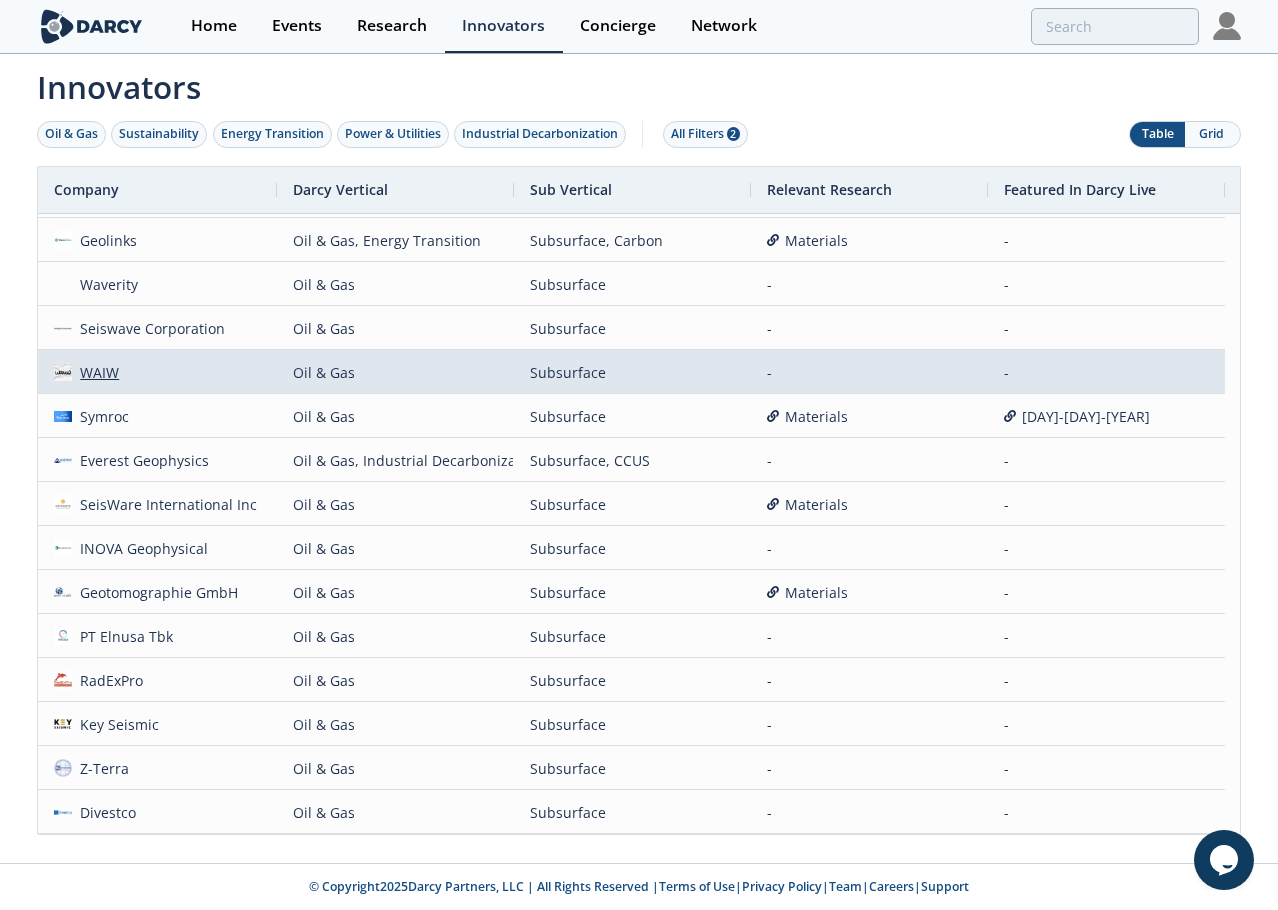 click on "WAIW" at bounding box center [96, 372] 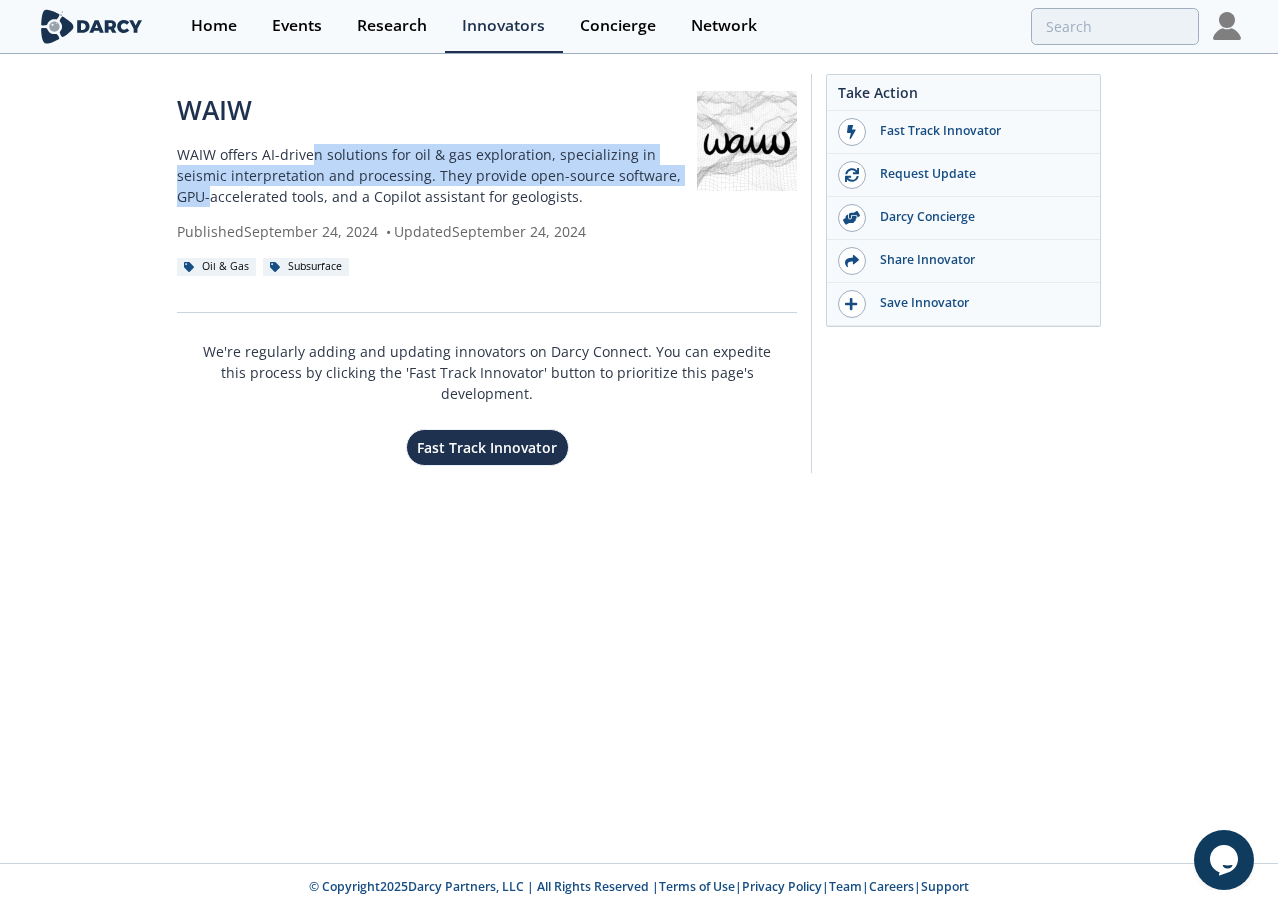 drag, startPoint x: 315, startPoint y: 152, endPoint x: 673, endPoint y: 178, distance: 358.9429 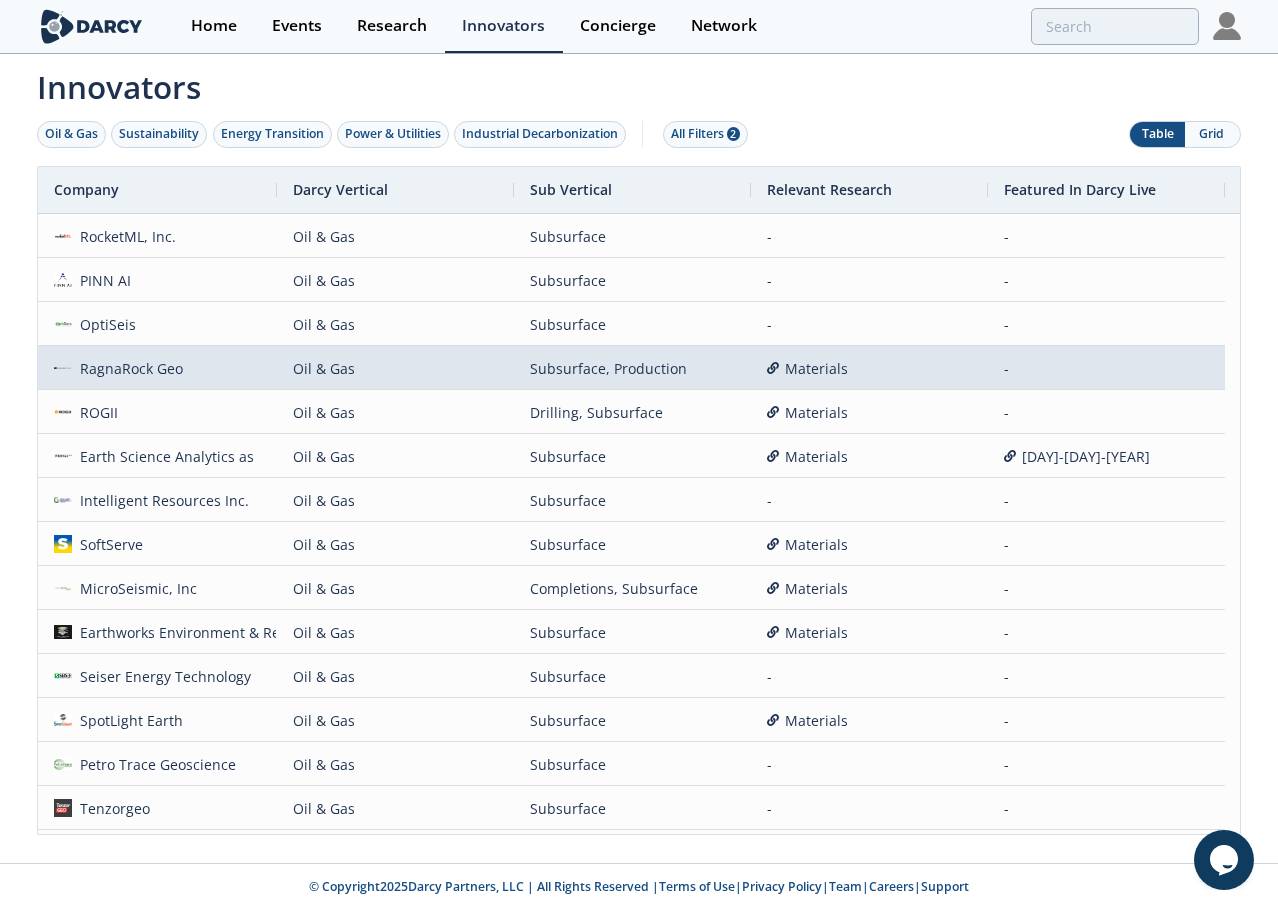 scroll, scrollTop: 100, scrollLeft: 0, axis: vertical 